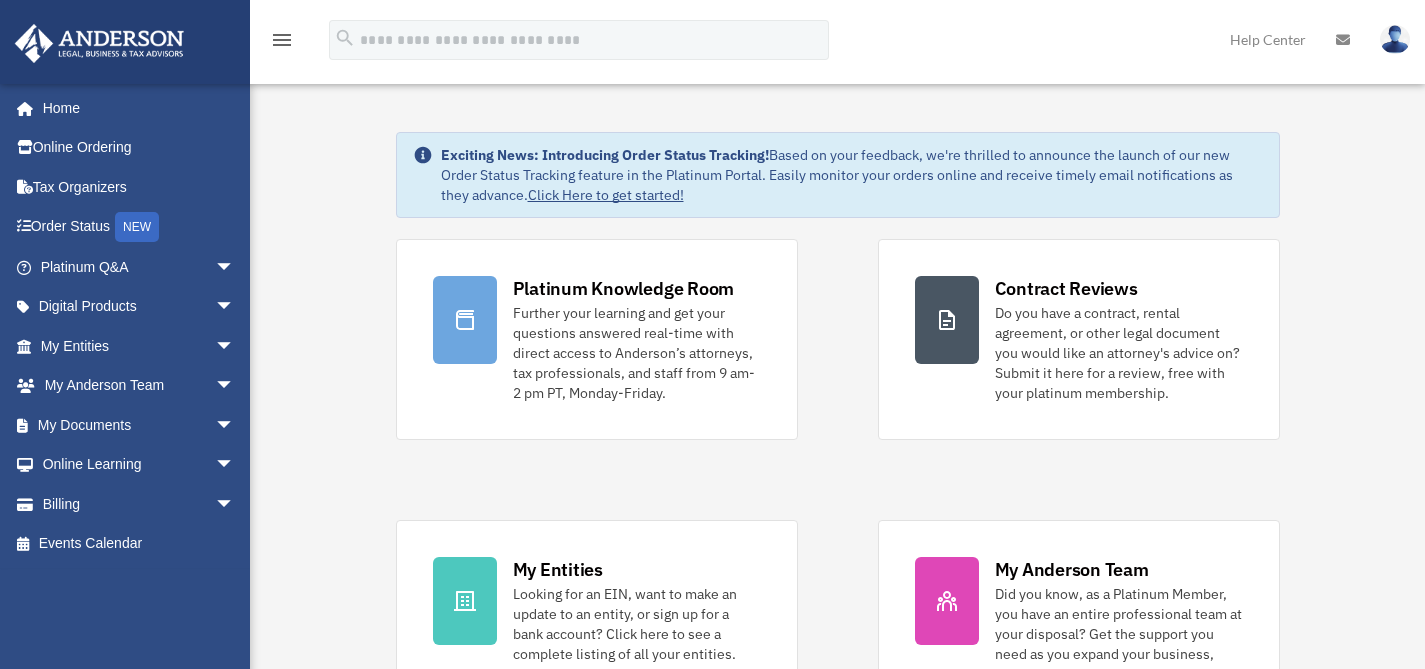scroll, scrollTop: 0, scrollLeft: 0, axis: both 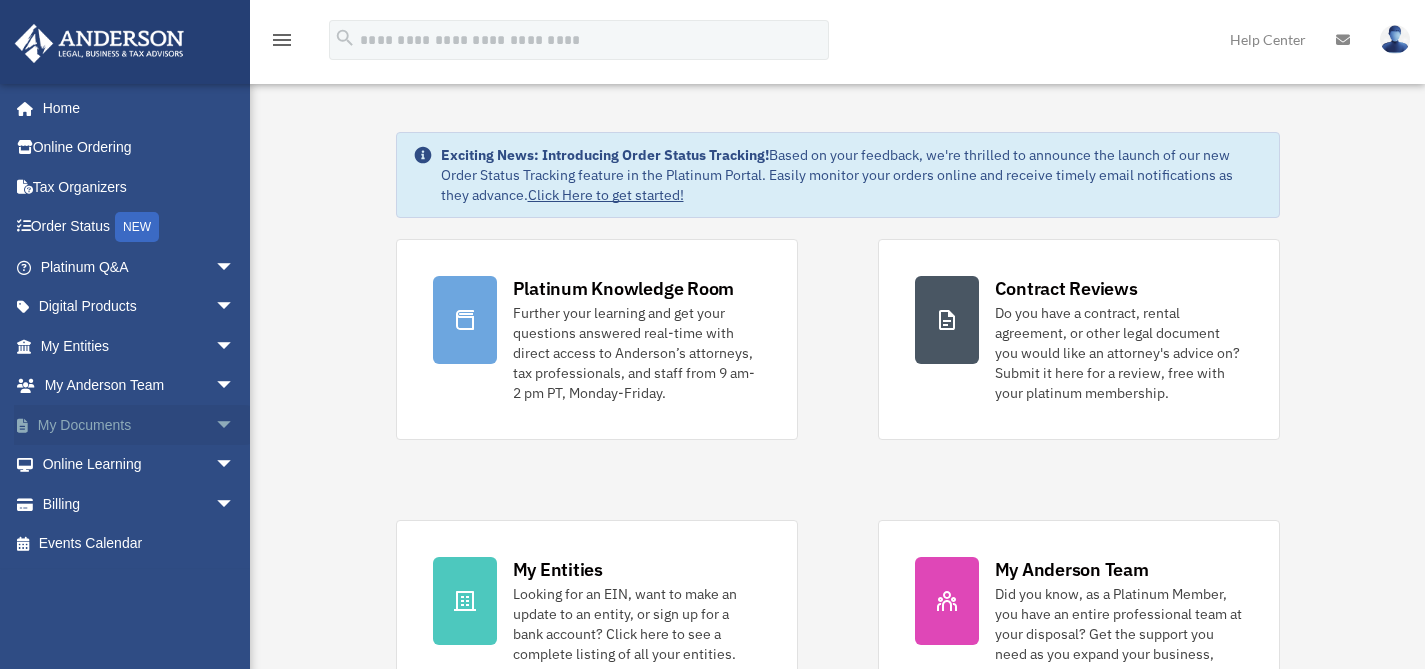 click on "My Documents arrow_drop_down" at bounding box center (139, 425) 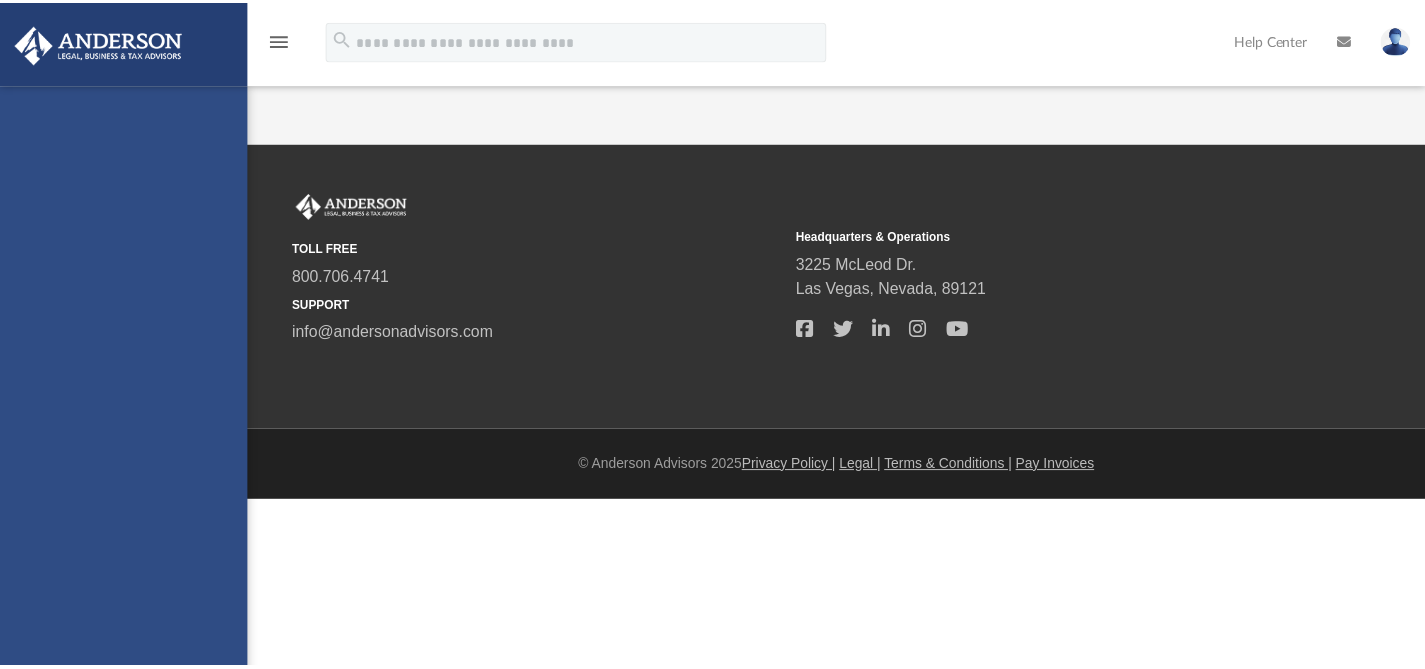scroll, scrollTop: 0, scrollLeft: 0, axis: both 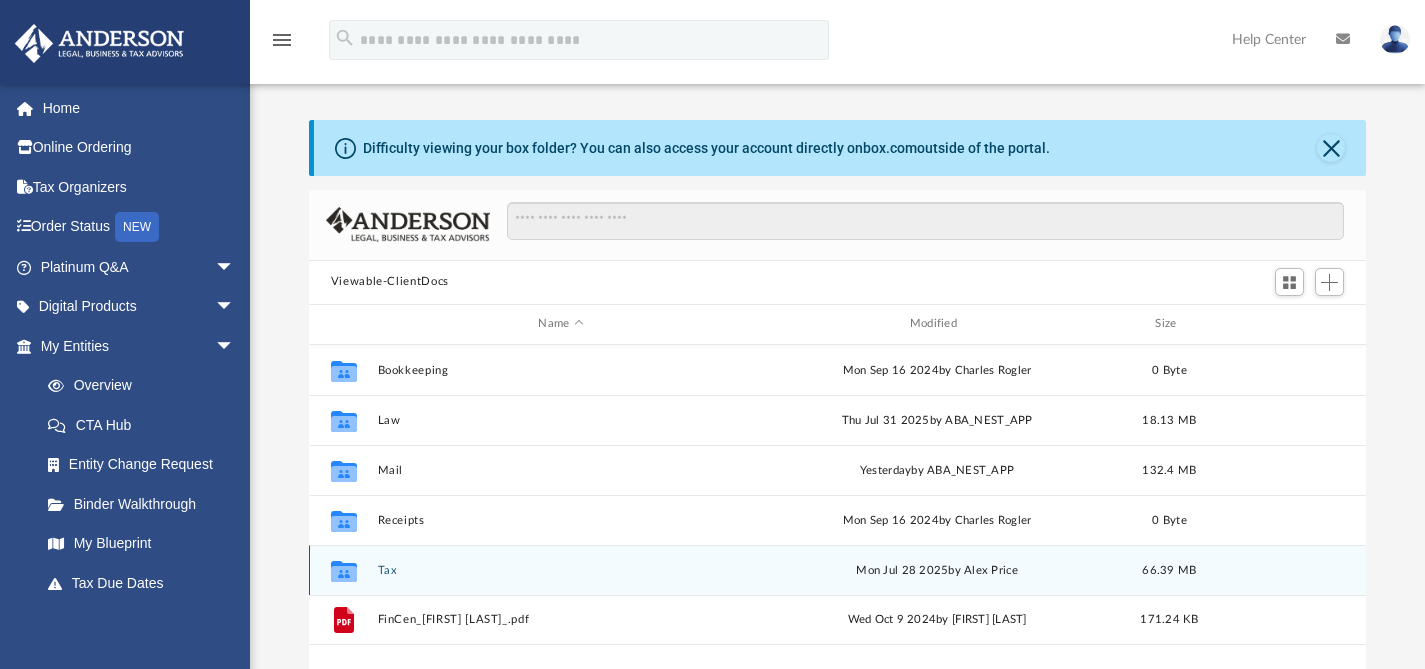 click on "Tax" at bounding box center (560, 569) 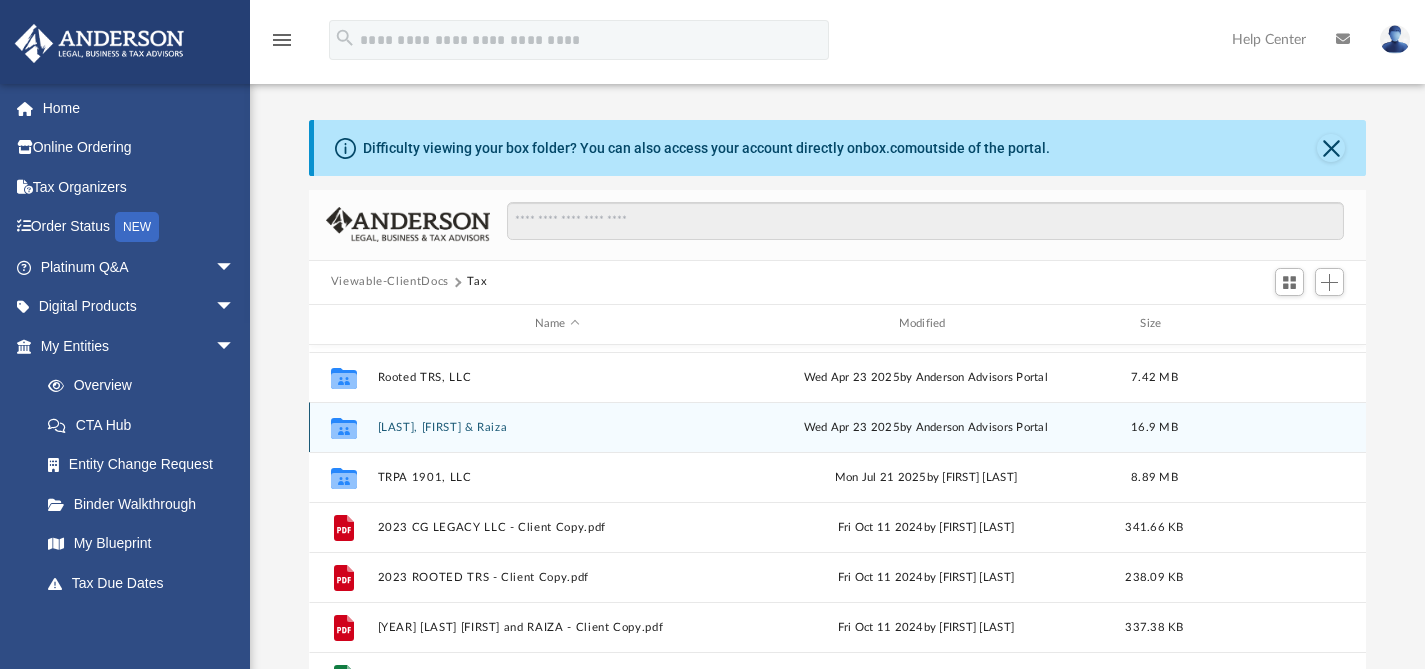 scroll, scrollTop: 141, scrollLeft: 0, axis: vertical 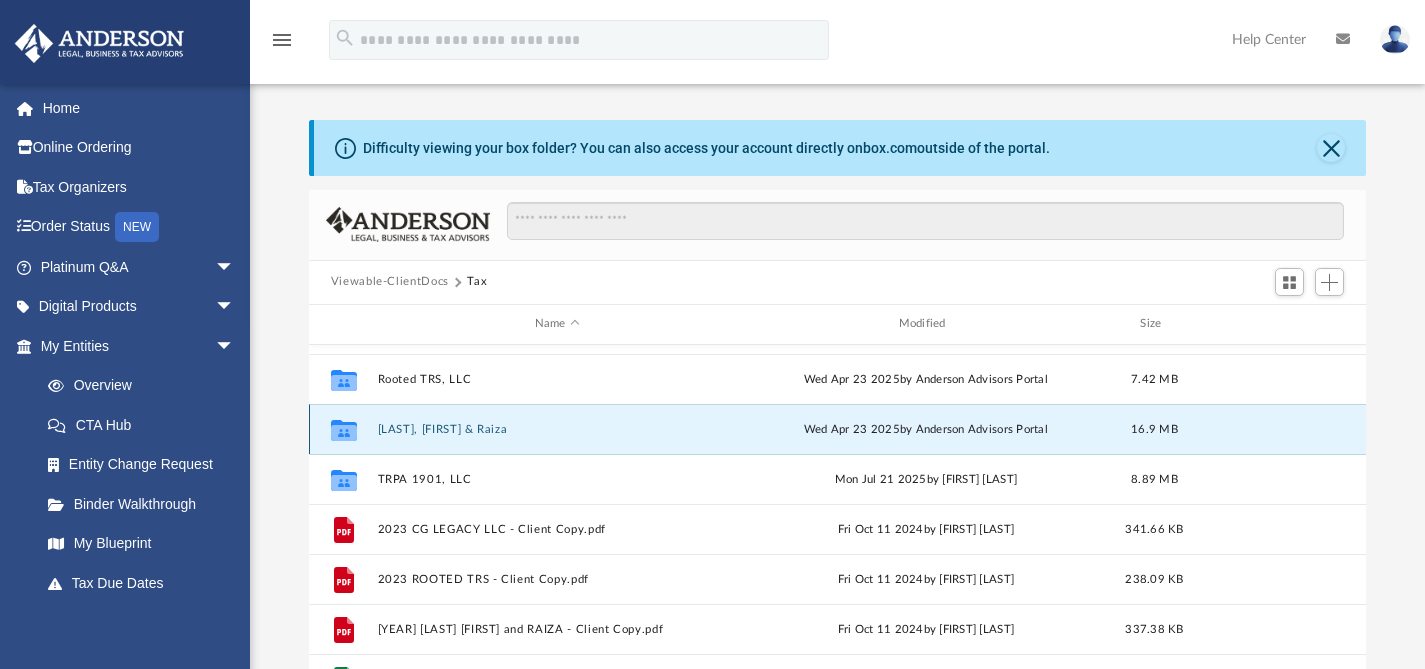 click on "[LAST], [FIRST] & Raiza" at bounding box center (557, 428) 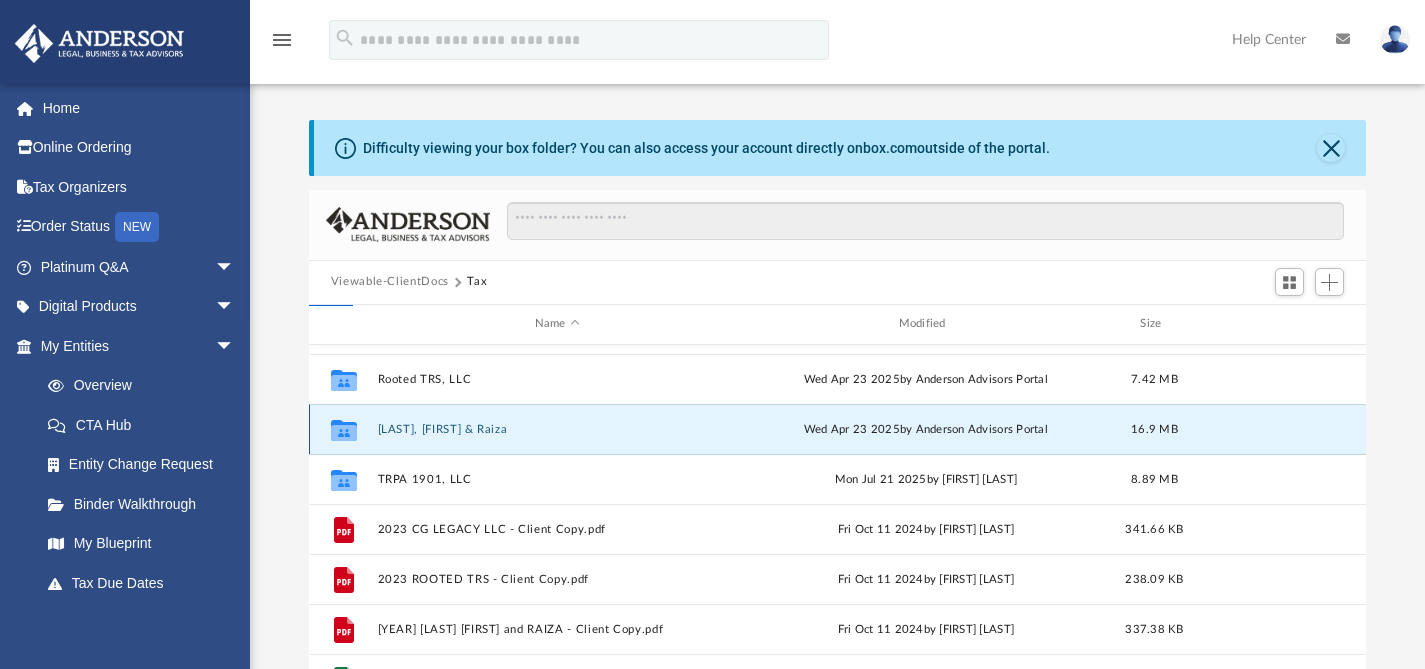 scroll, scrollTop: 0, scrollLeft: 0, axis: both 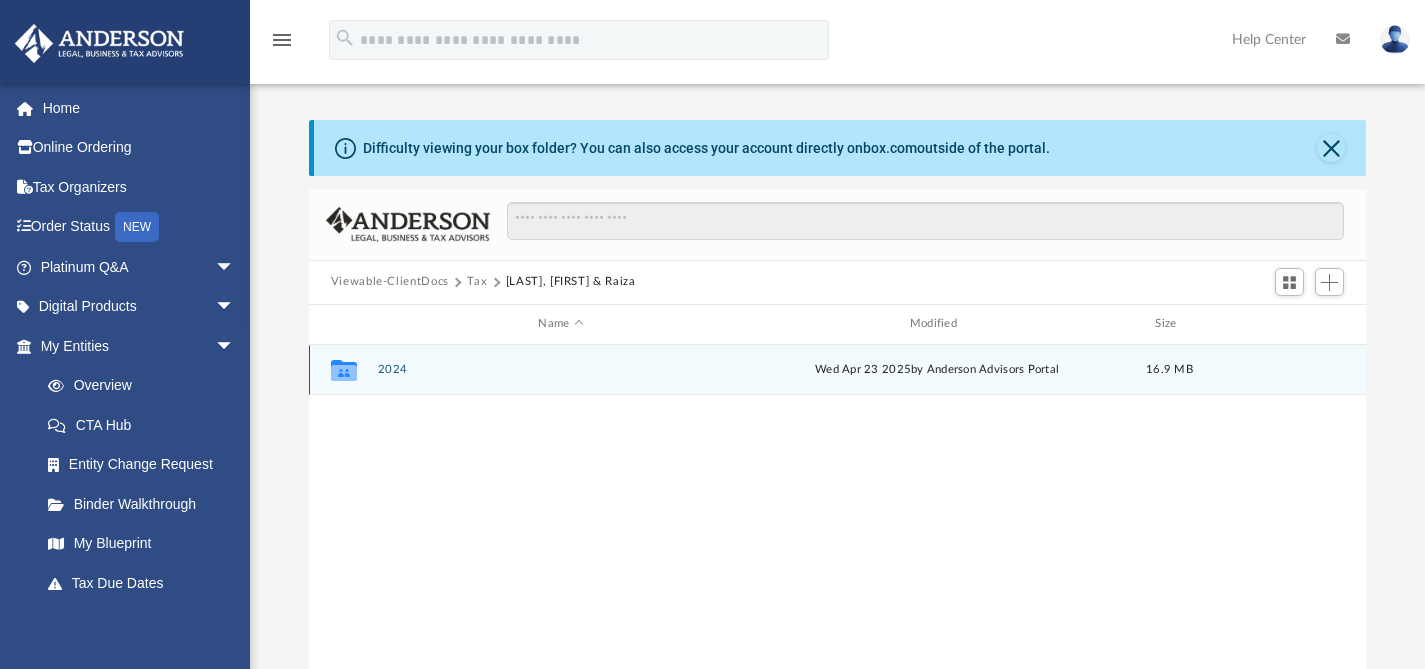 click on "2024" at bounding box center (560, 369) 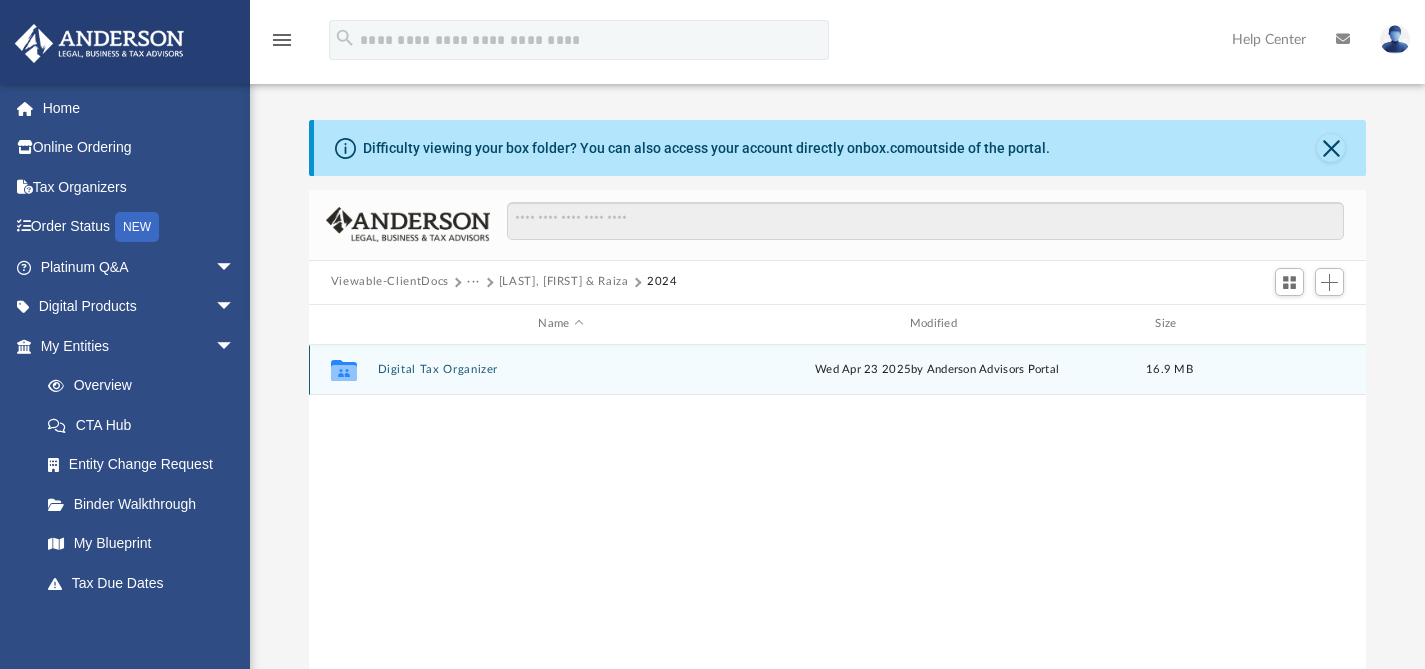 click on "Collaborated Folder Digital Tax Organizer Wed Apr 23 2025  by Anderson Advisors Portal 16.9 MB" at bounding box center (838, 370) 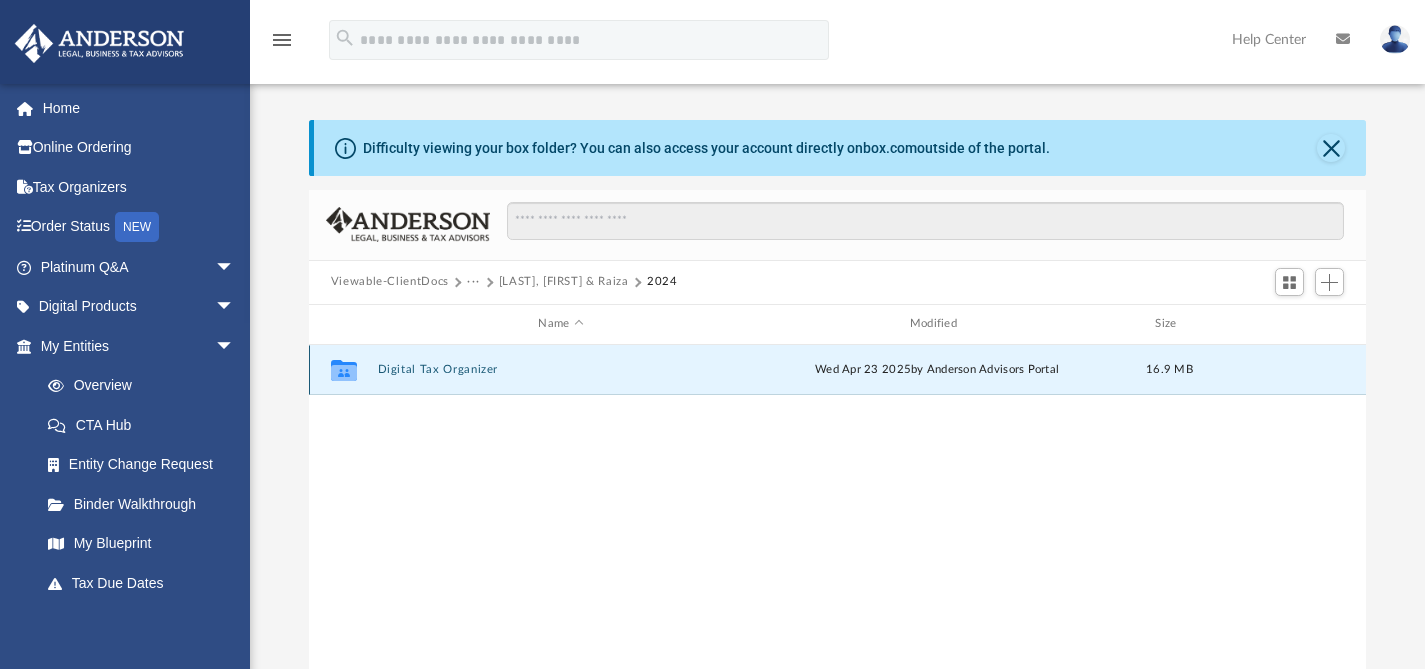 click on "Digital Tax Organizer" at bounding box center [560, 369] 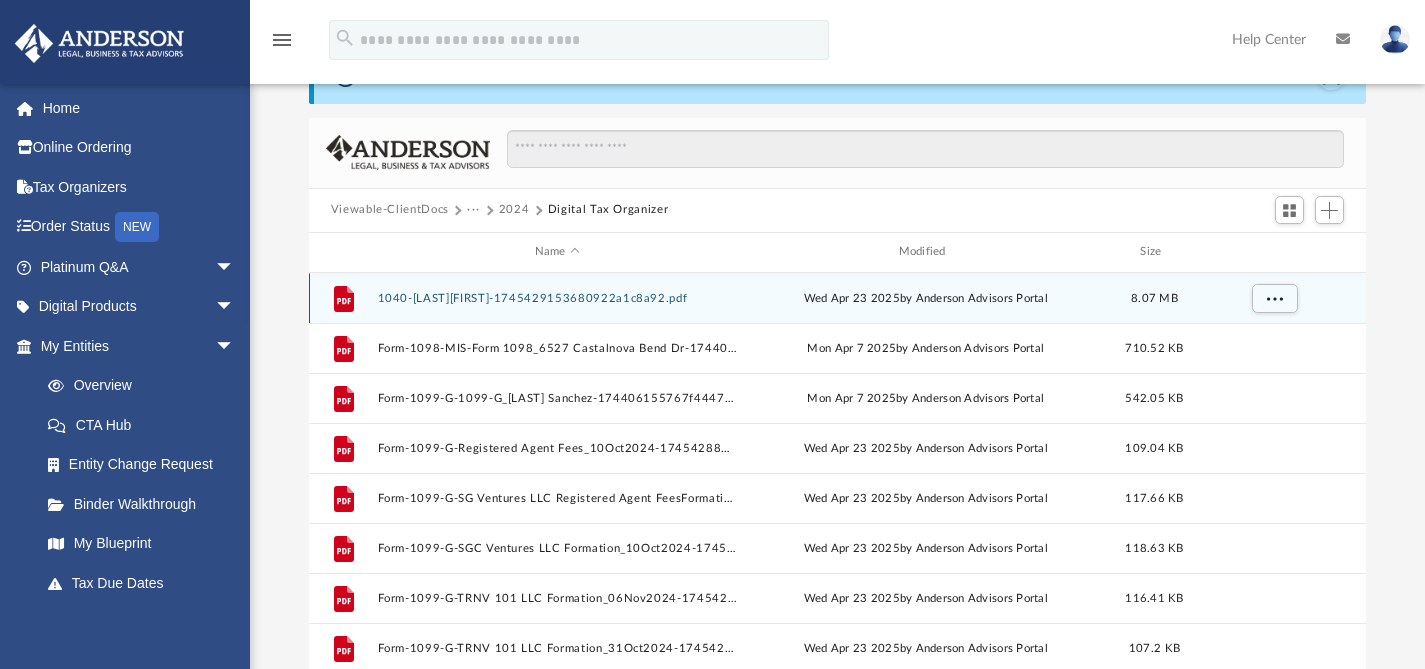 scroll, scrollTop: 75, scrollLeft: 0, axis: vertical 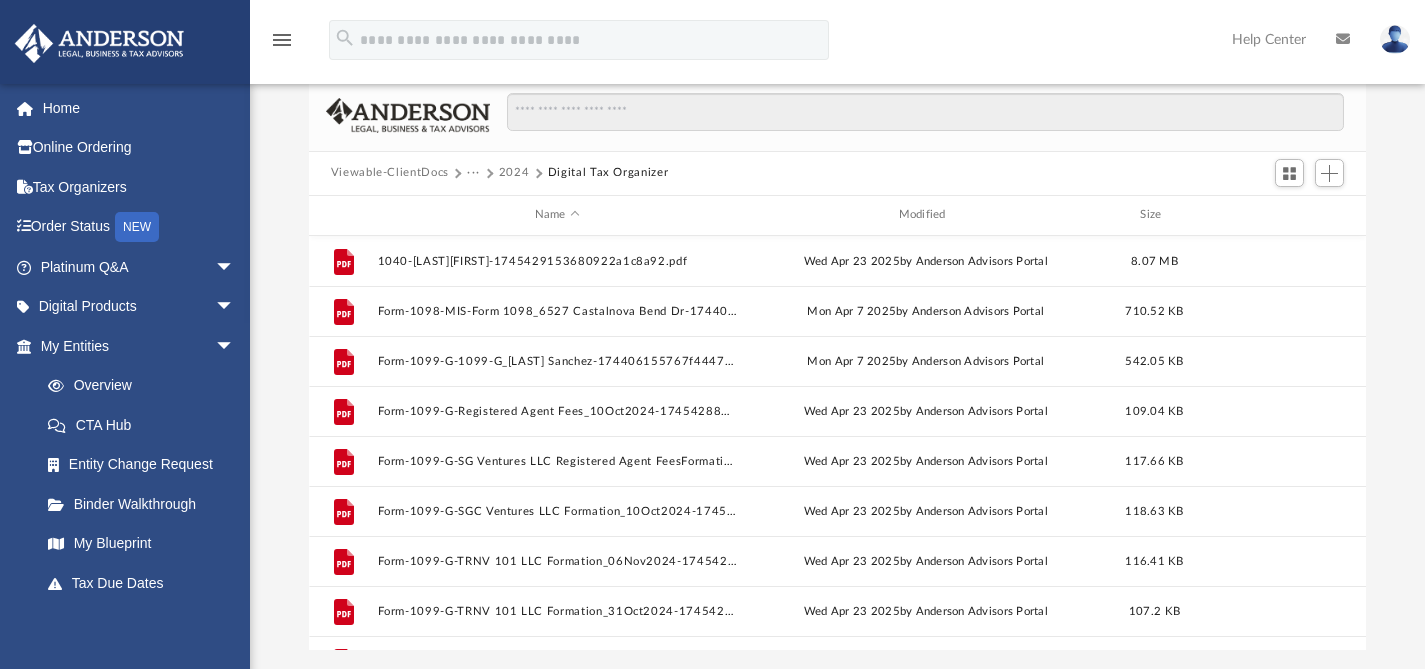 click on "Viewable-ClientDocs" at bounding box center [390, 173] 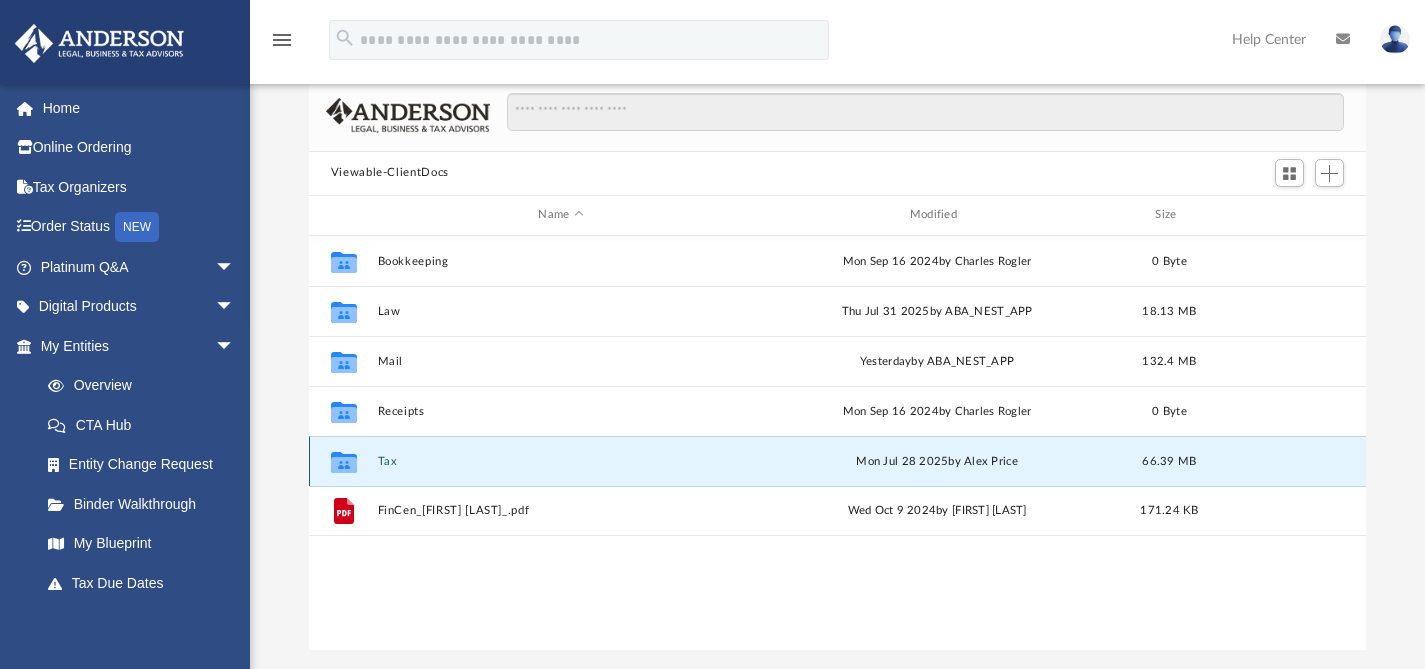 click on "Tax" at bounding box center (560, 460) 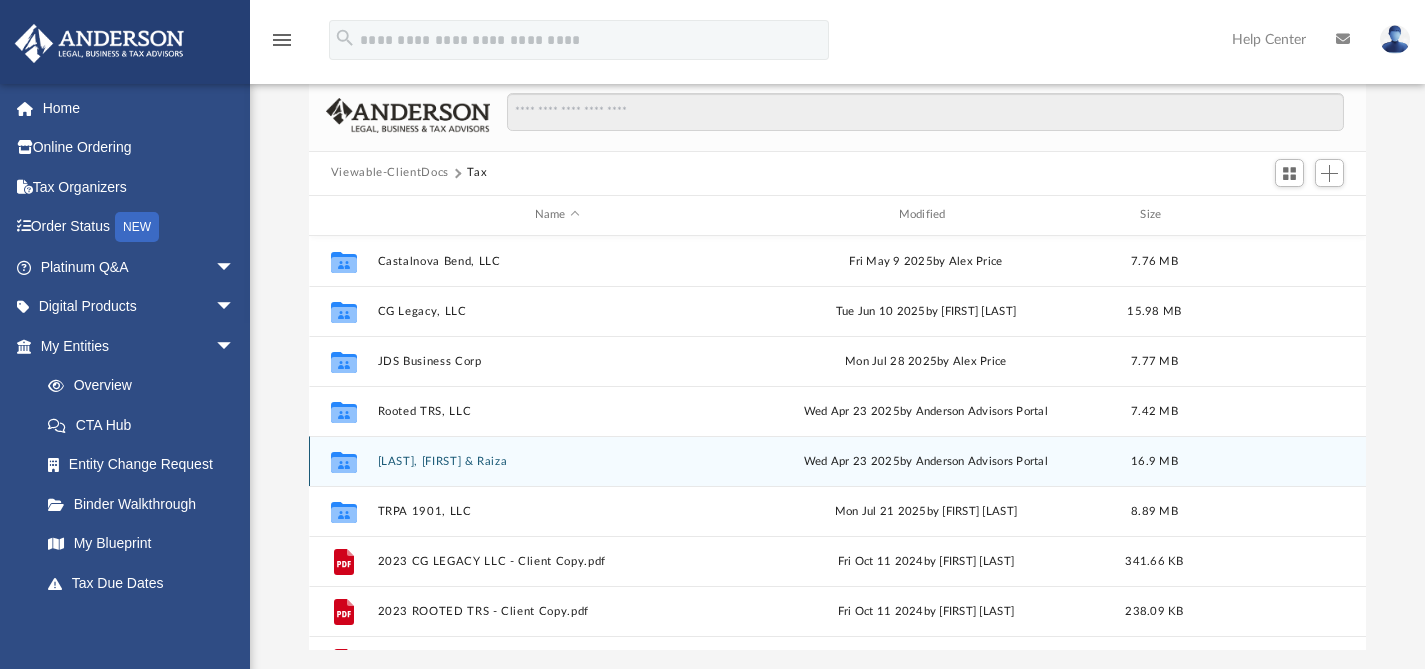 scroll, scrollTop: 1, scrollLeft: 0, axis: vertical 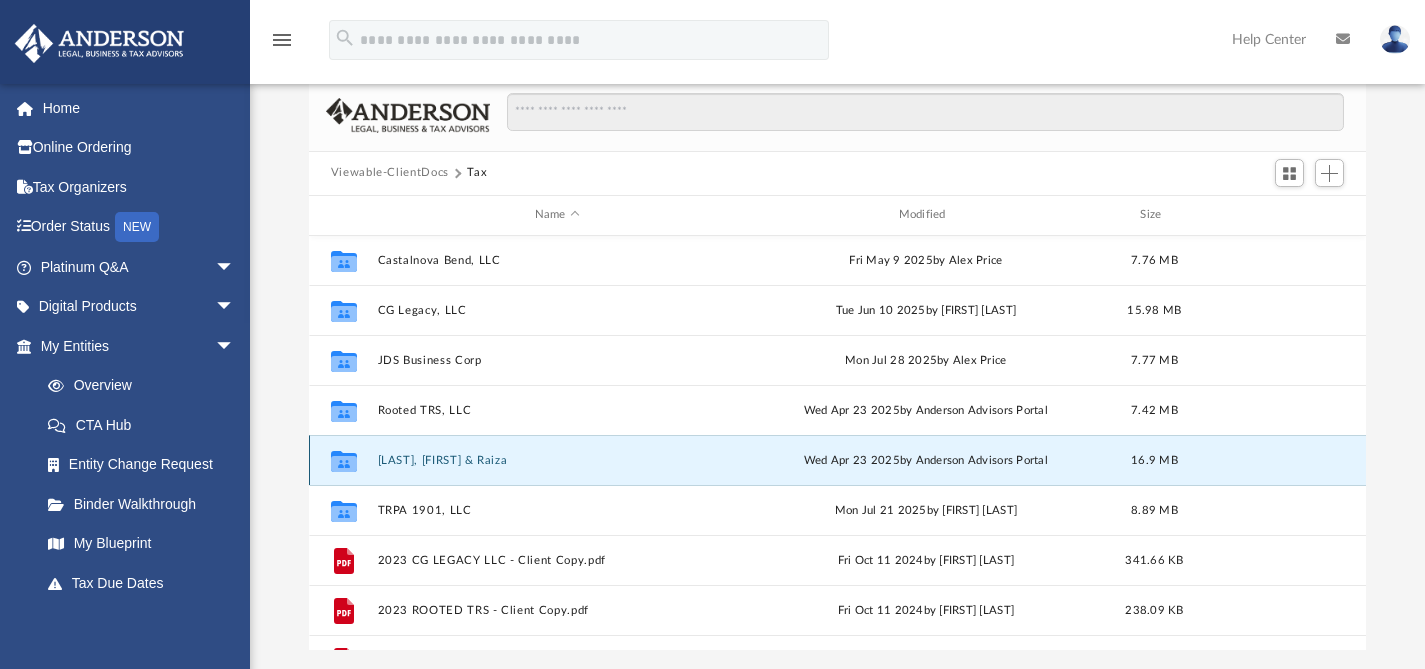 click on "[LAST], [FIRST] & Raiza" at bounding box center (557, 459) 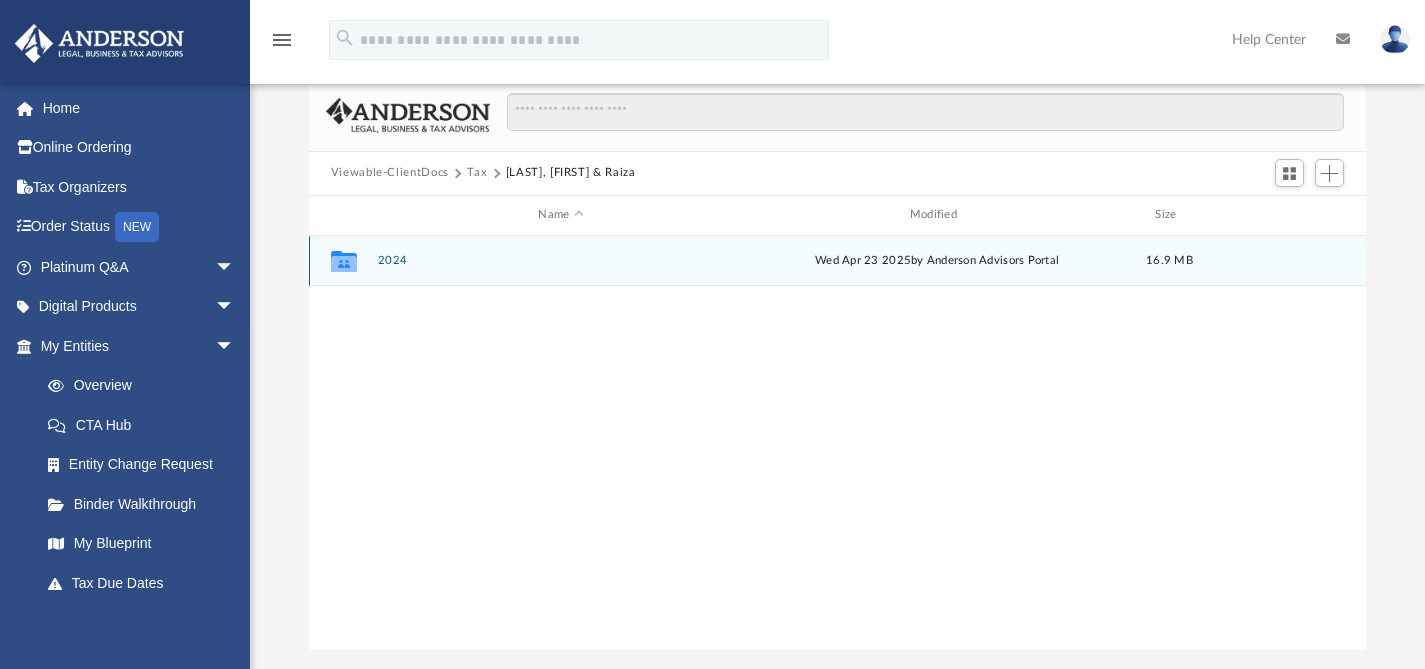 scroll, scrollTop: 0, scrollLeft: 0, axis: both 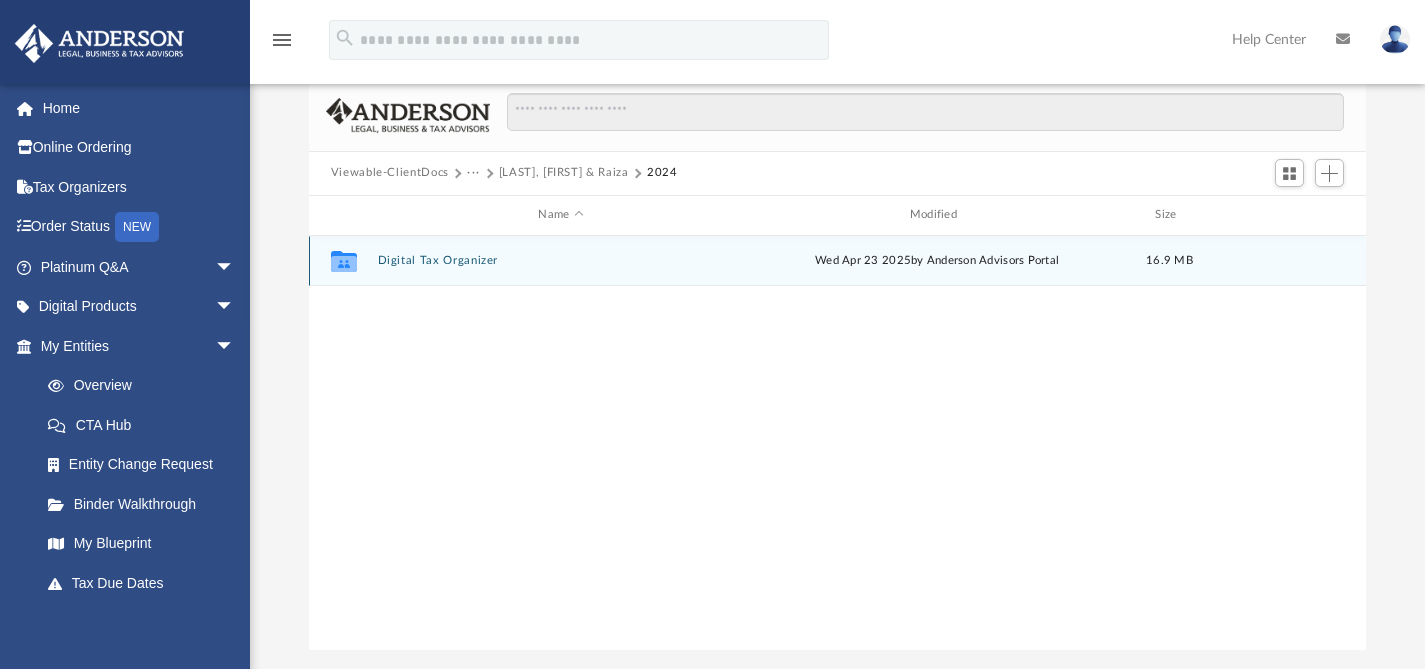 click on "Digital Tax Organizer" at bounding box center [560, 260] 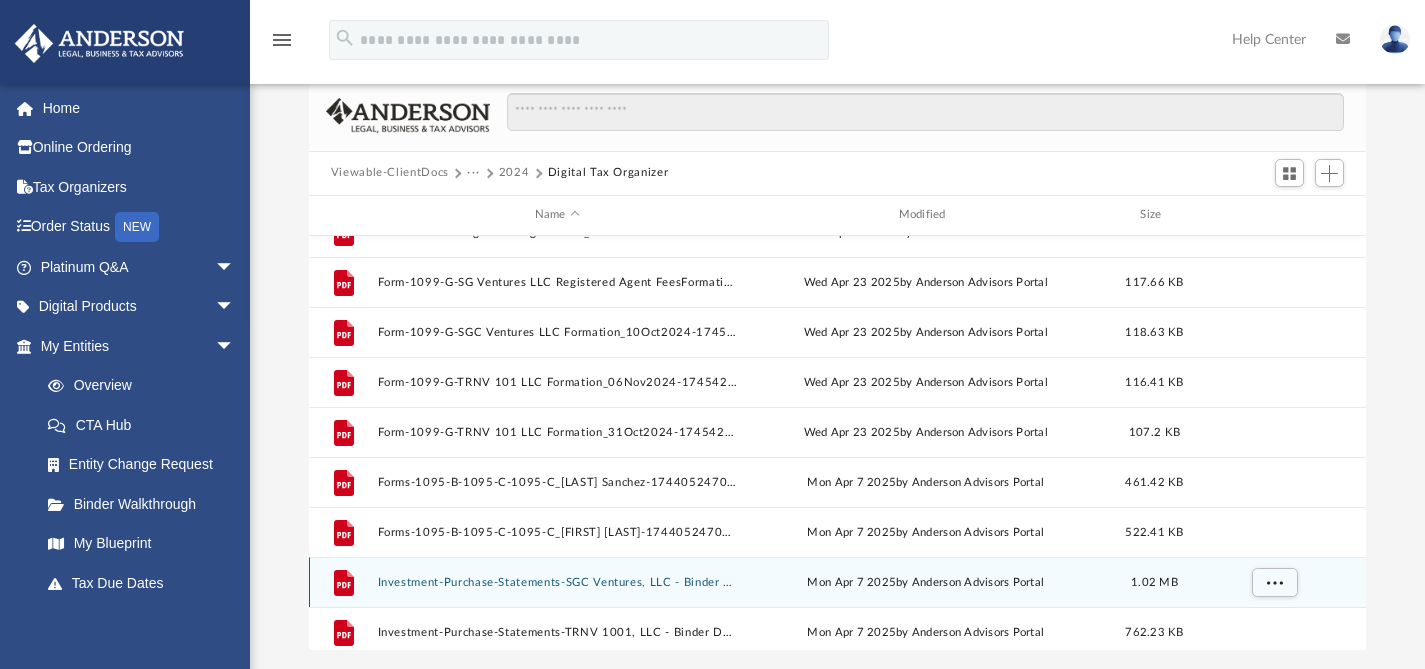 scroll, scrollTop: 129, scrollLeft: 0, axis: vertical 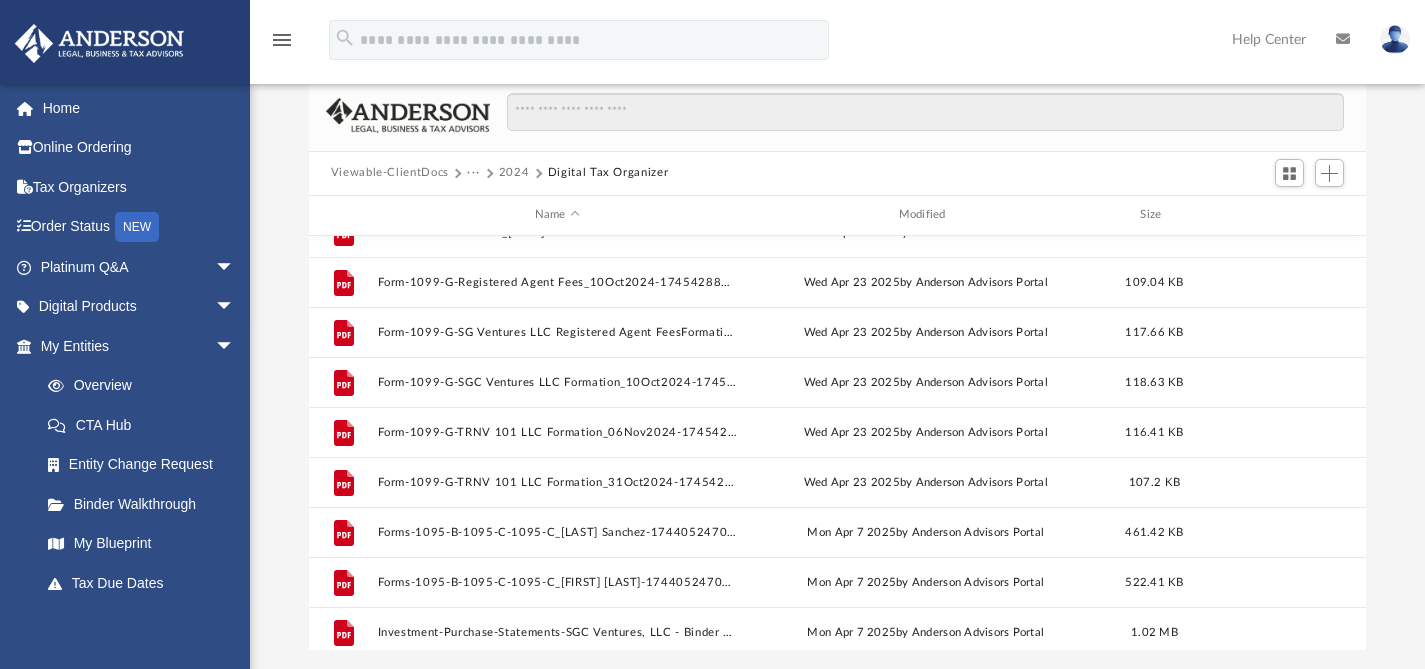click on "Viewable-ClientDocs" at bounding box center [390, 173] 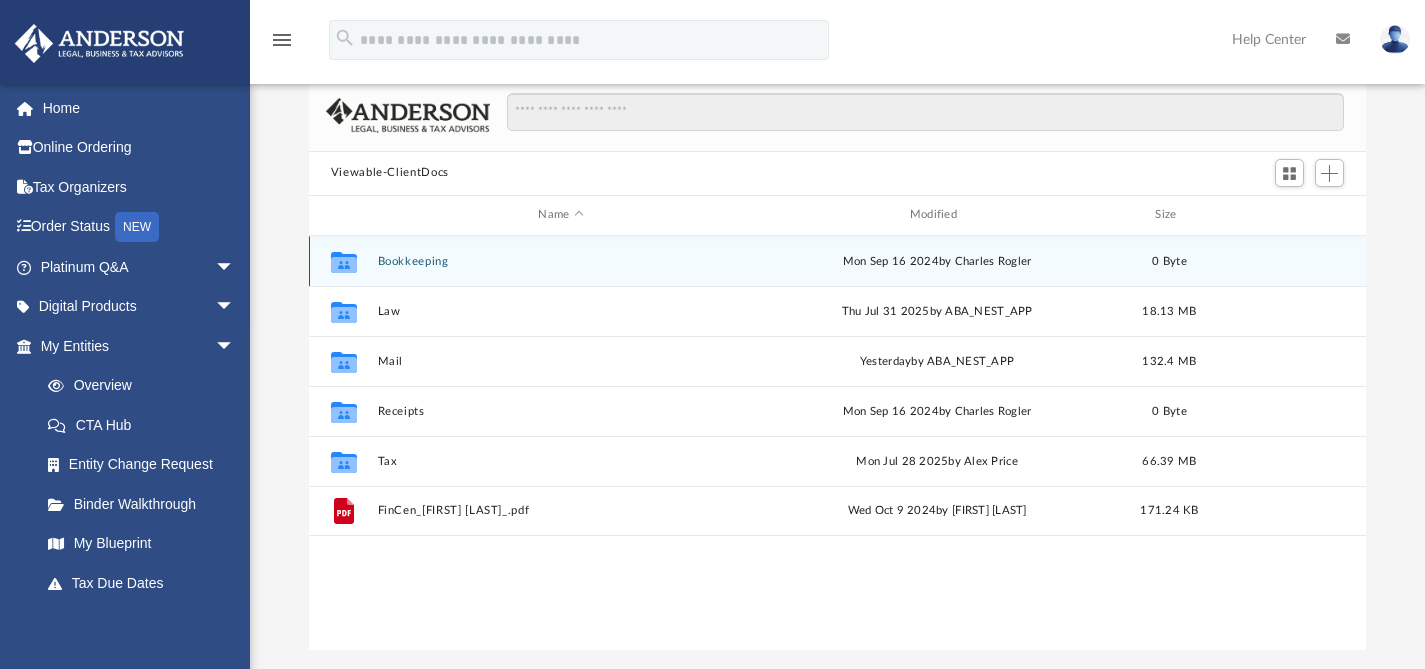 scroll, scrollTop: 0, scrollLeft: 0, axis: both 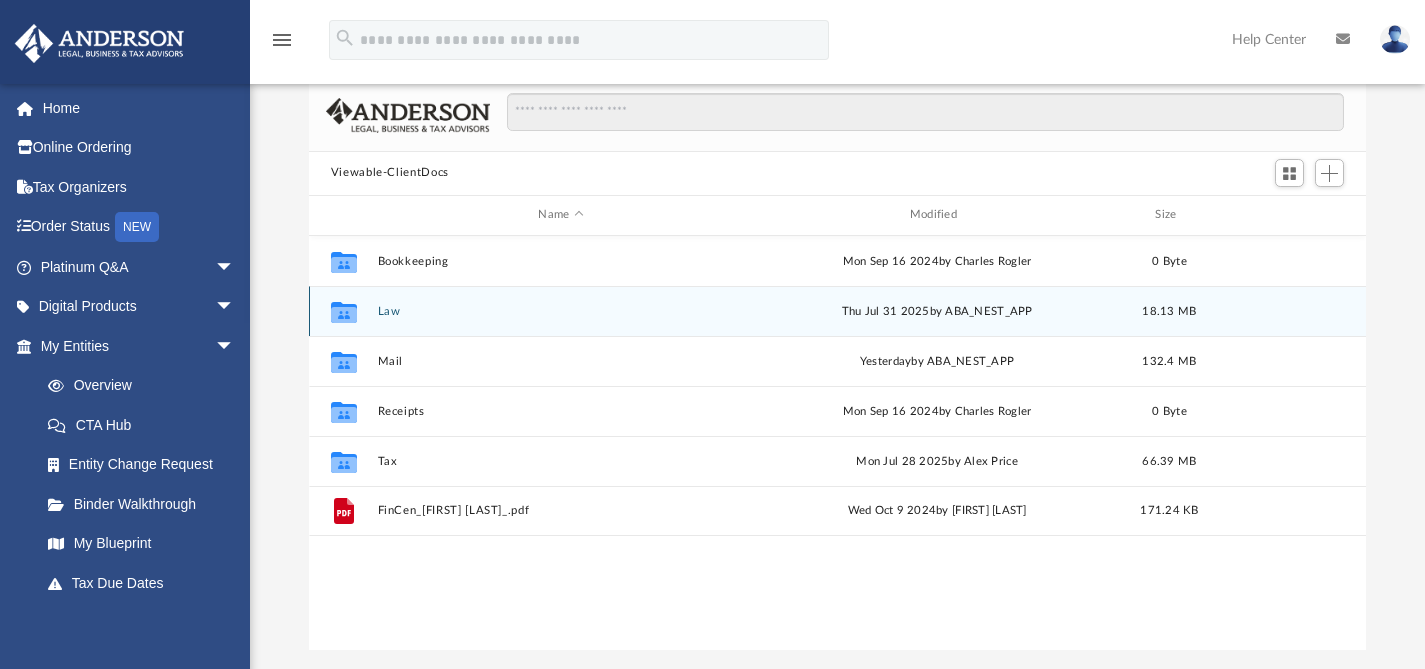 click on "Law" at bounding box center [560, 310] 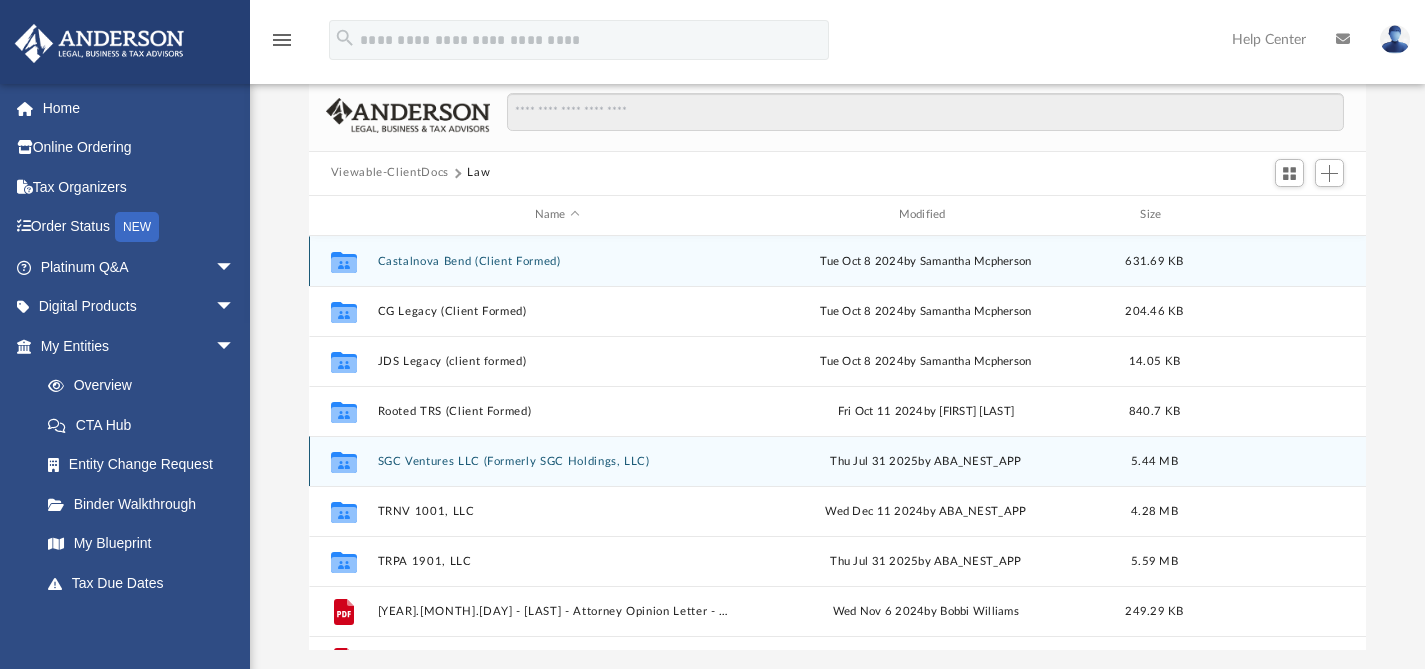 scroll, scrollTop: 35, scrollLeft: 0, axis: vertical 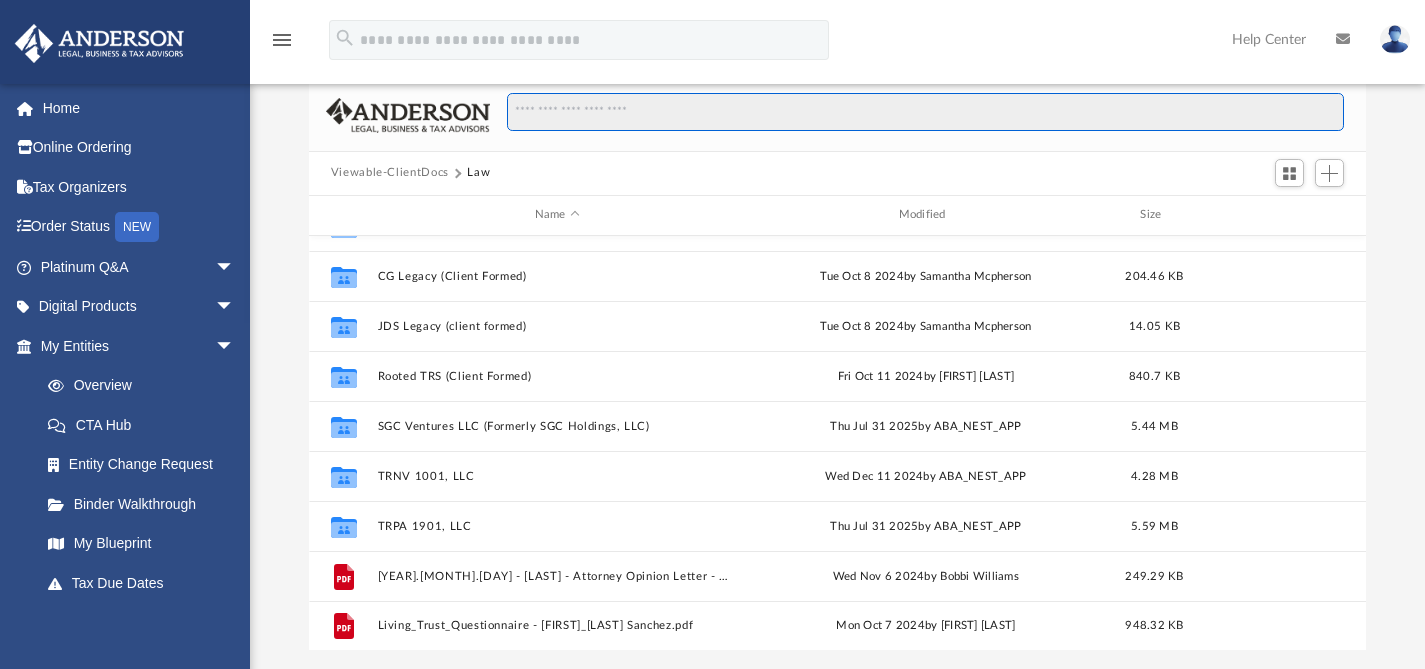click at bounding box center (925, 112) 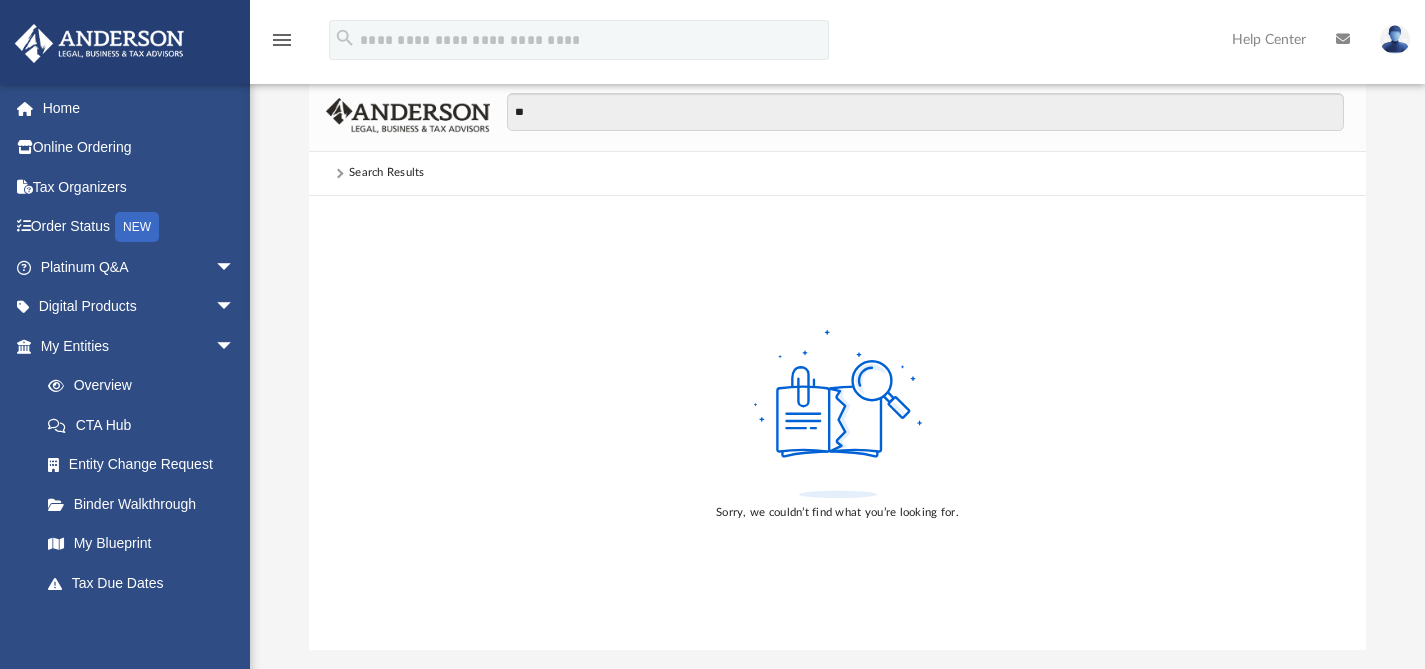 click at bounding box center (340, 173) 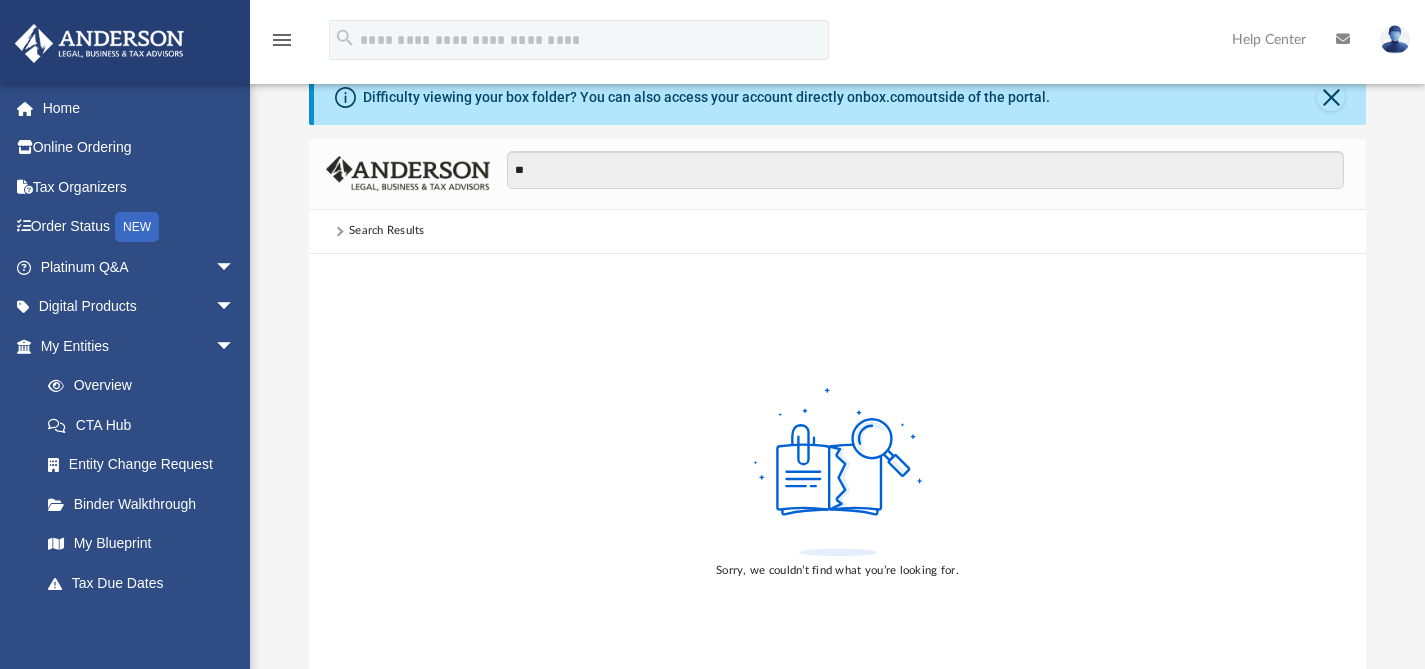 scroll, scrollTop: 45, scrollLeft: 0, axis: vertical 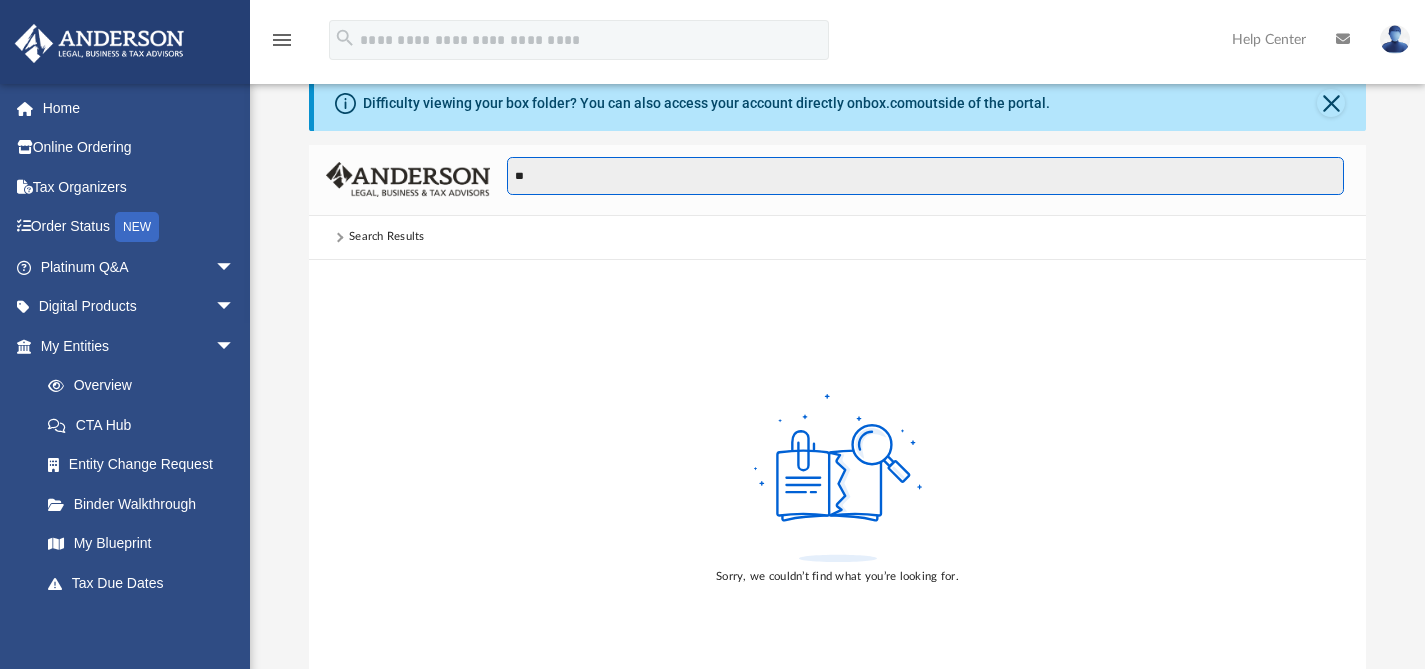 click on "**" at bounding box center (925, 176) 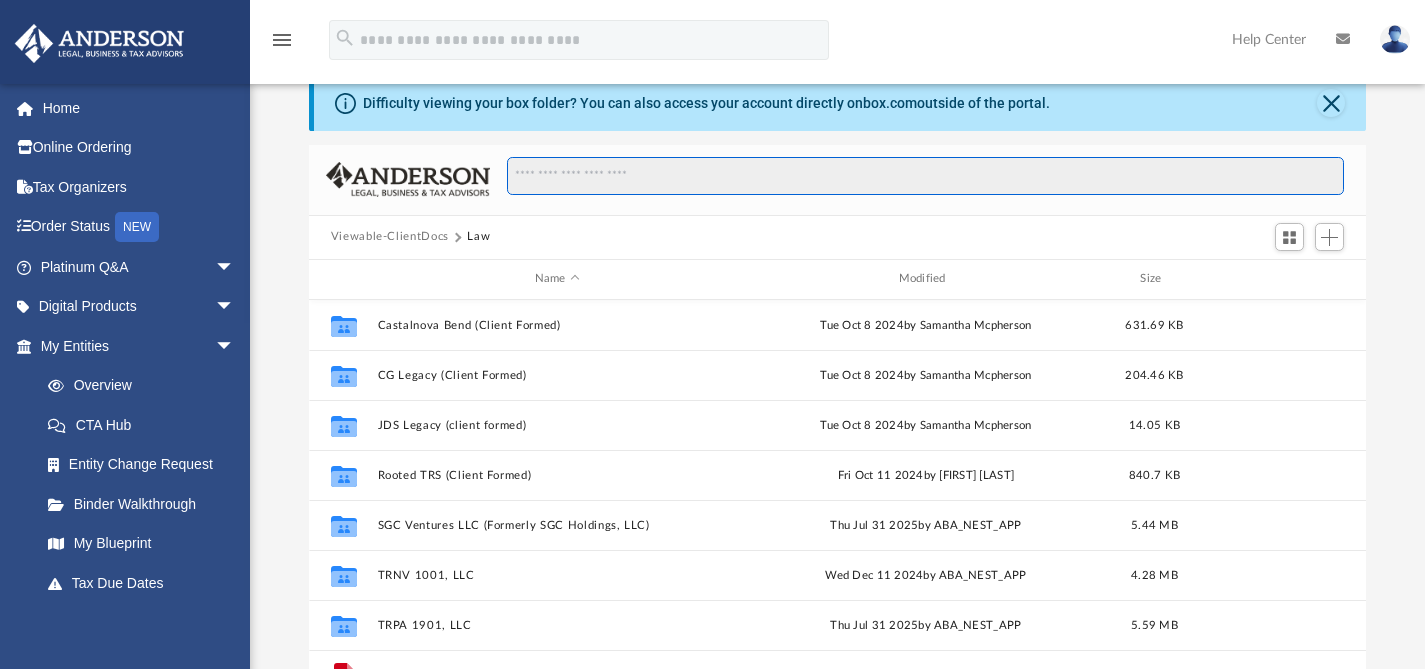 scroll, scrollTop: 16, scrollLeft: 16, axis: both 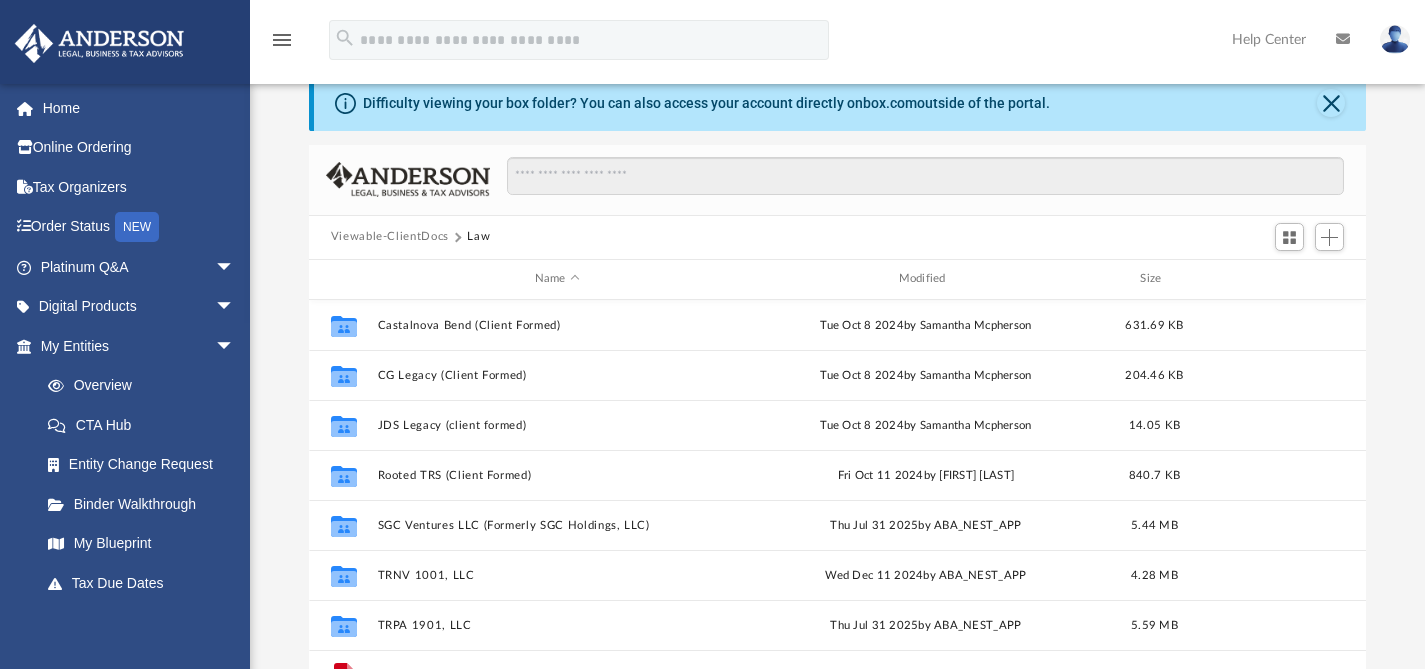 click on "Viewable-ClientDocs" at bounding box center [390, 237] 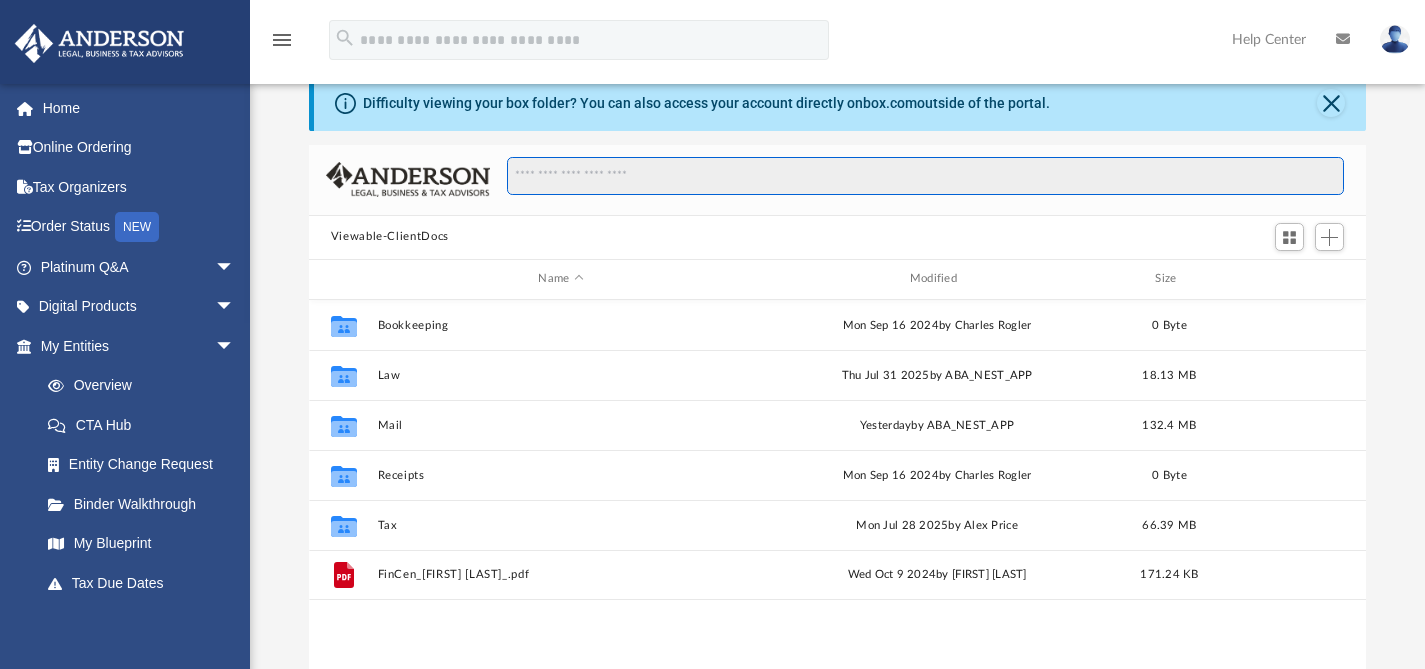 click at bounding box center (925, 176) 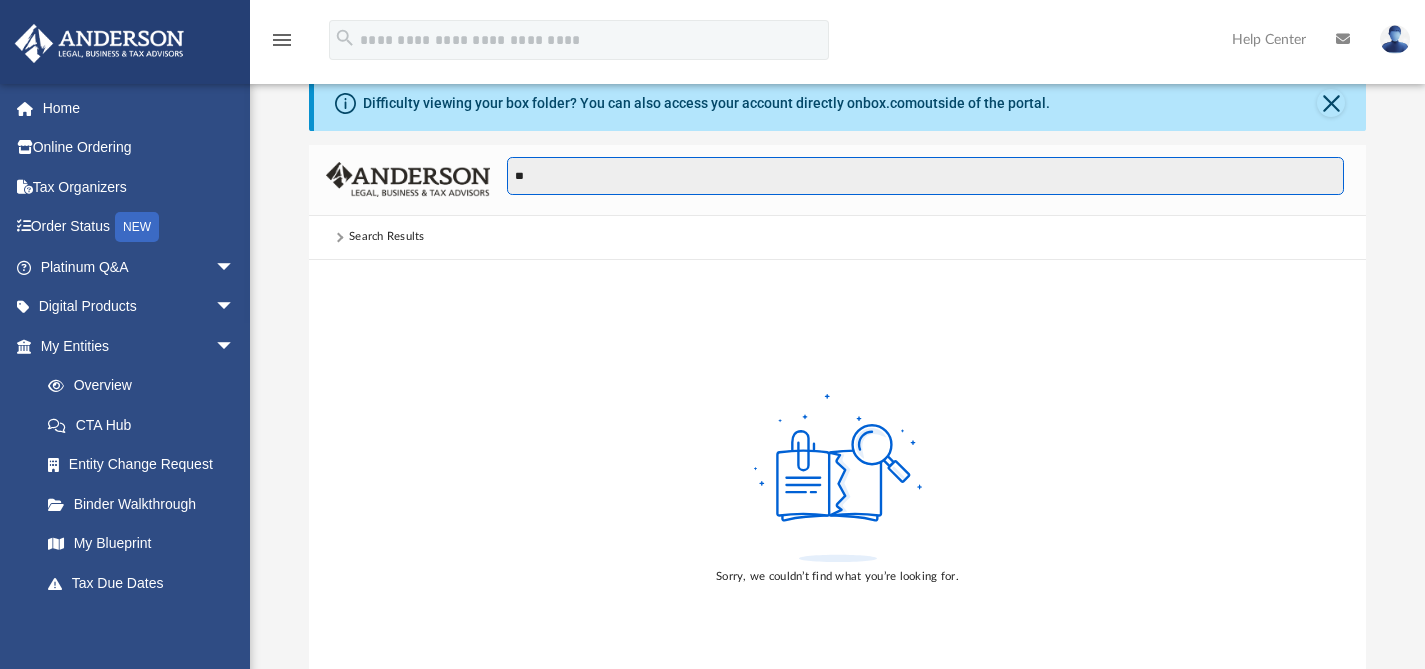 type on "*" 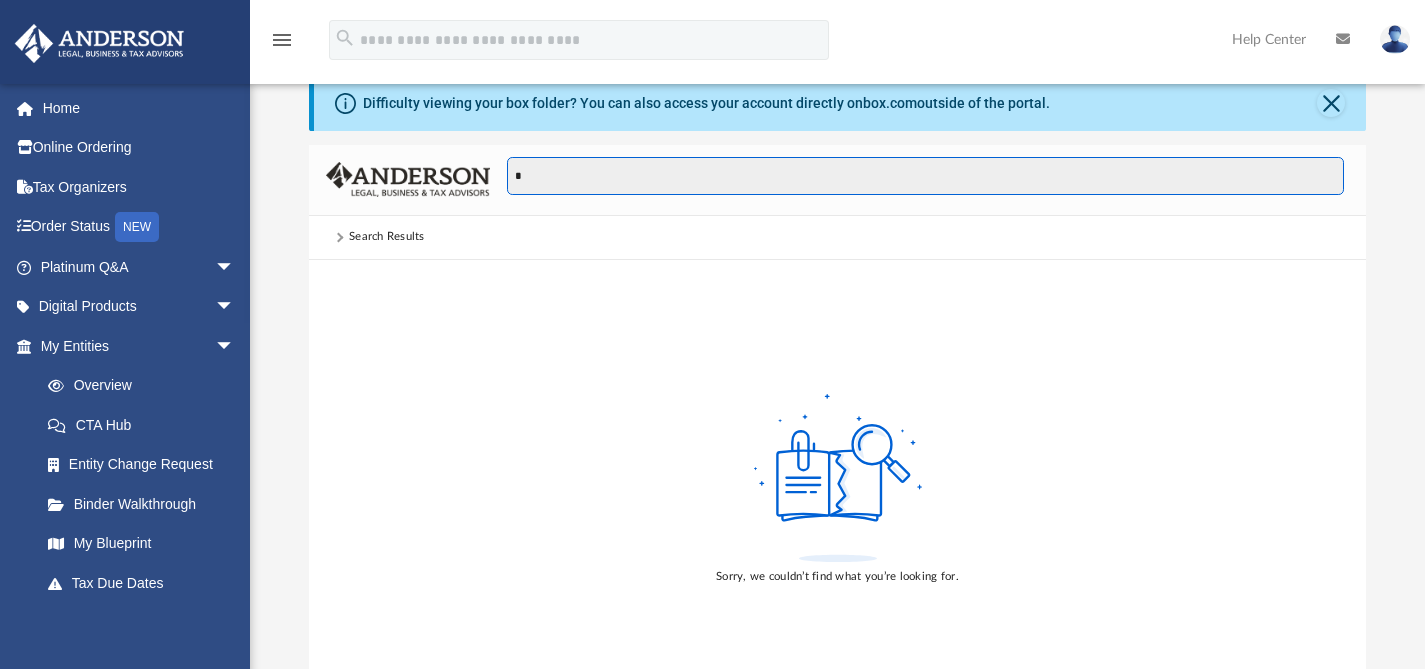type 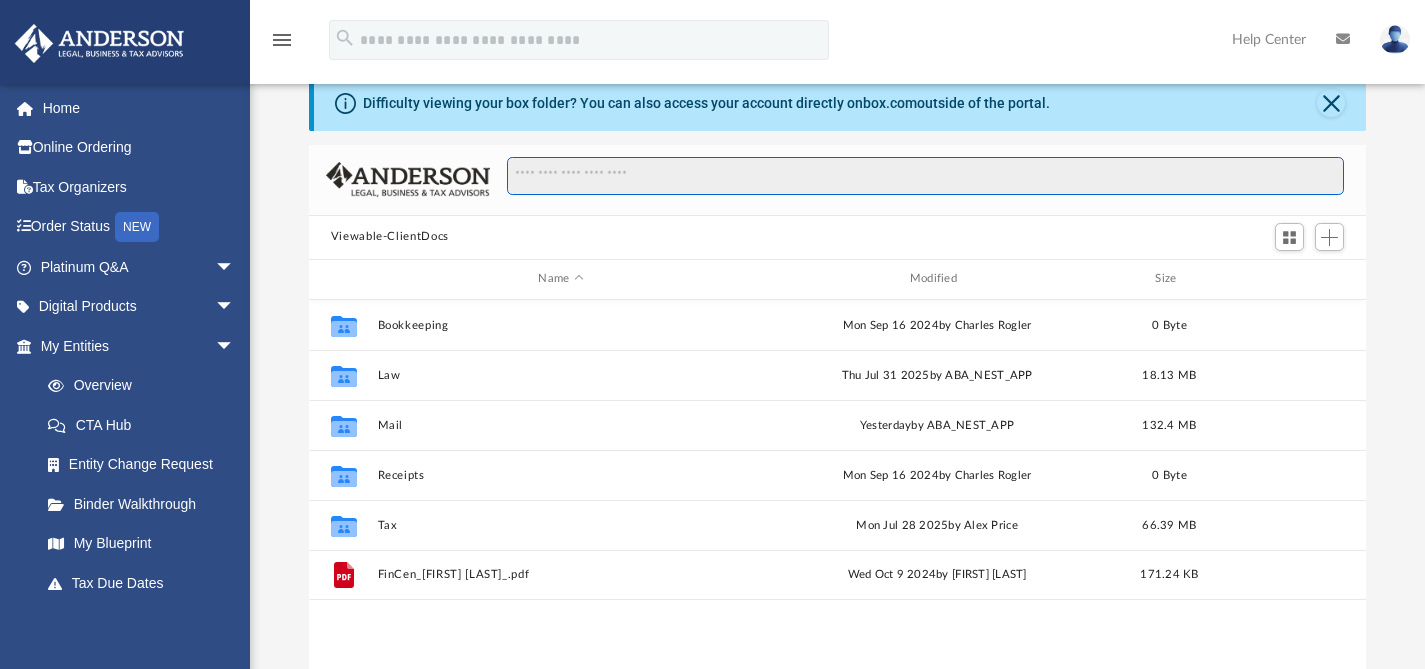 scroll, scrollTop: 16, scrollLeft: 16, axis: both 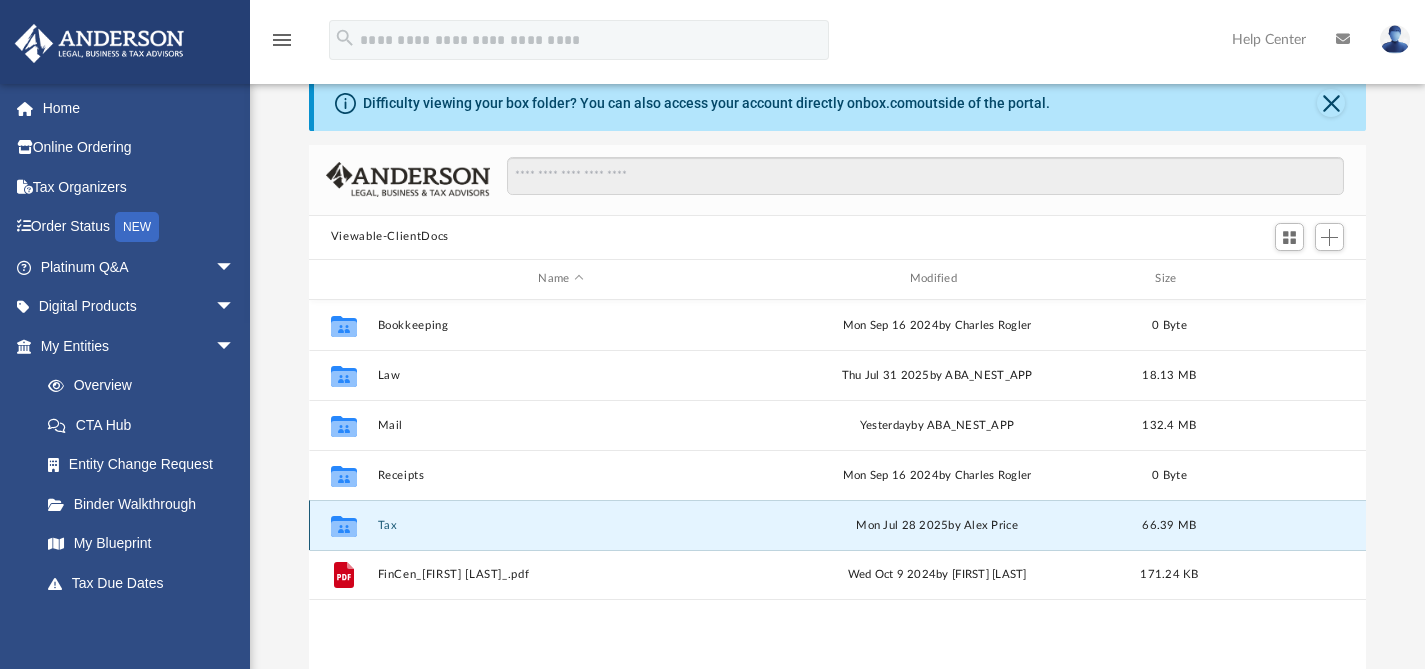 click on "Tax" at bounding box center (560, 524) 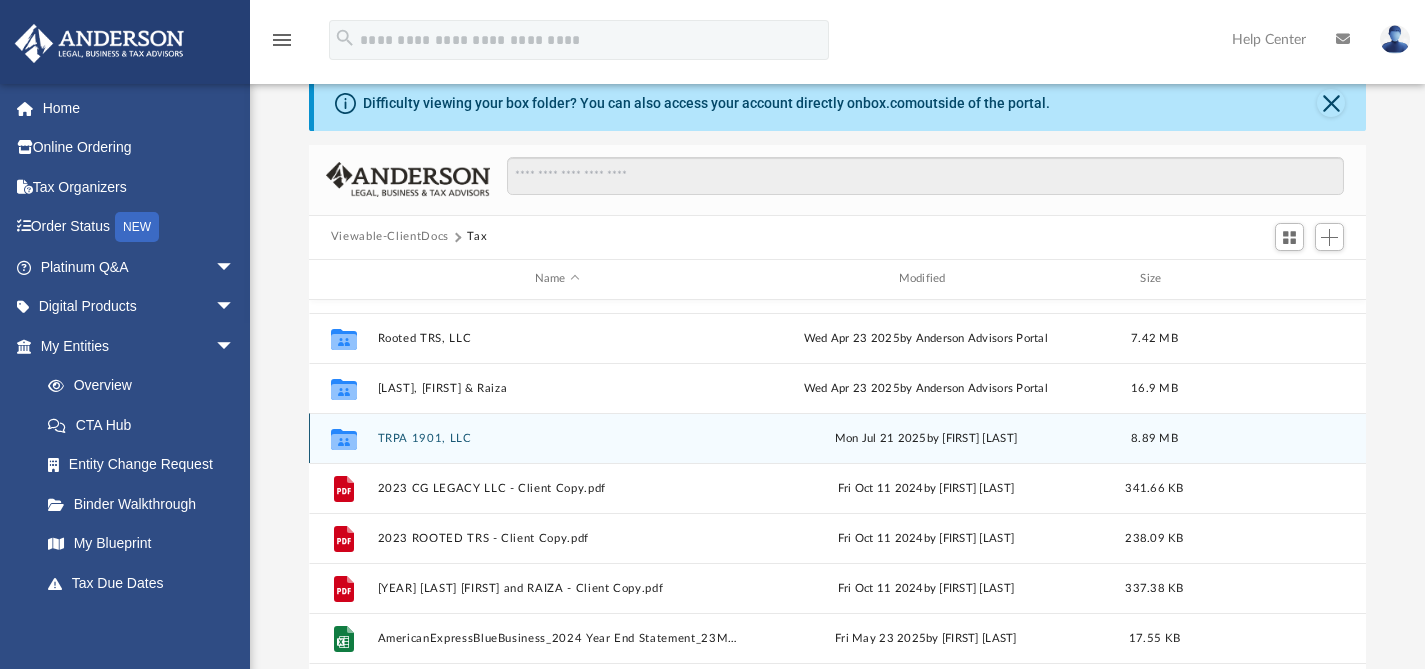 scroll, scrollTop: 110, scrollLeft: 0, axis: vertical 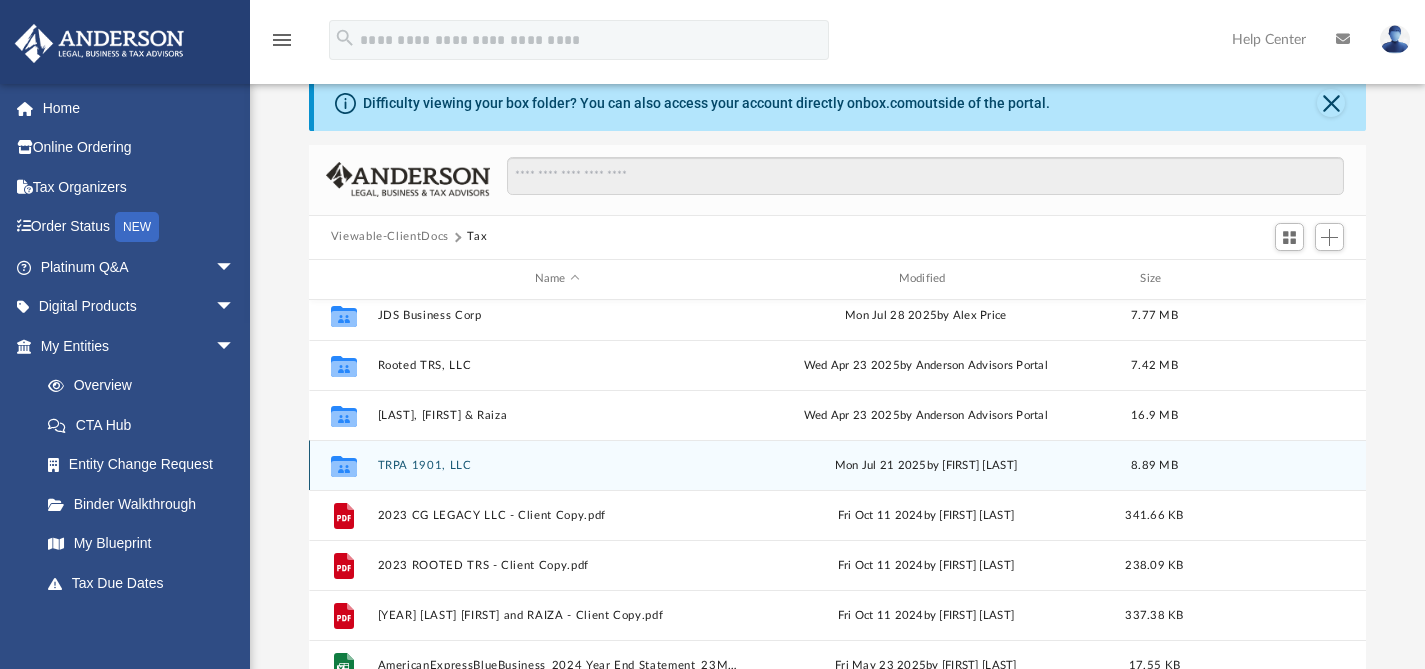 click on "TRPA 1901, LLC" at bounding box center (557, 464) 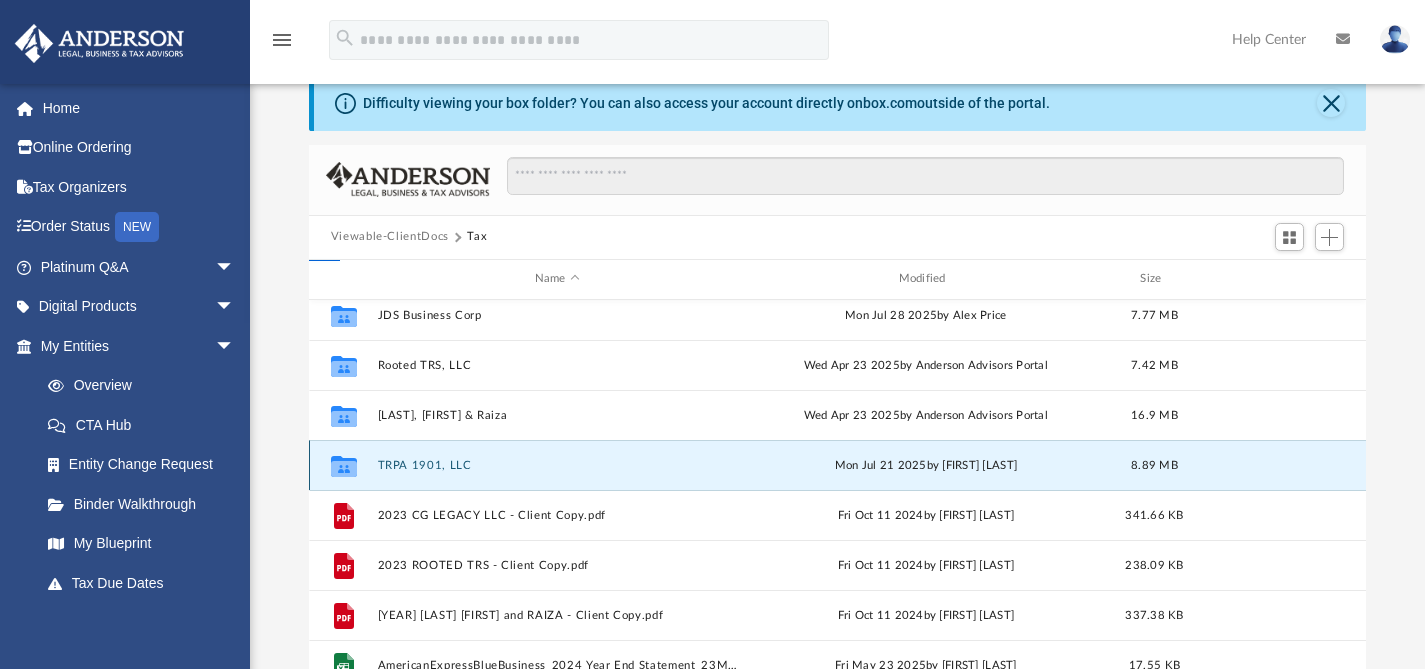 scroll, scrollTop: 0, scrollLeft: 0, axis: both 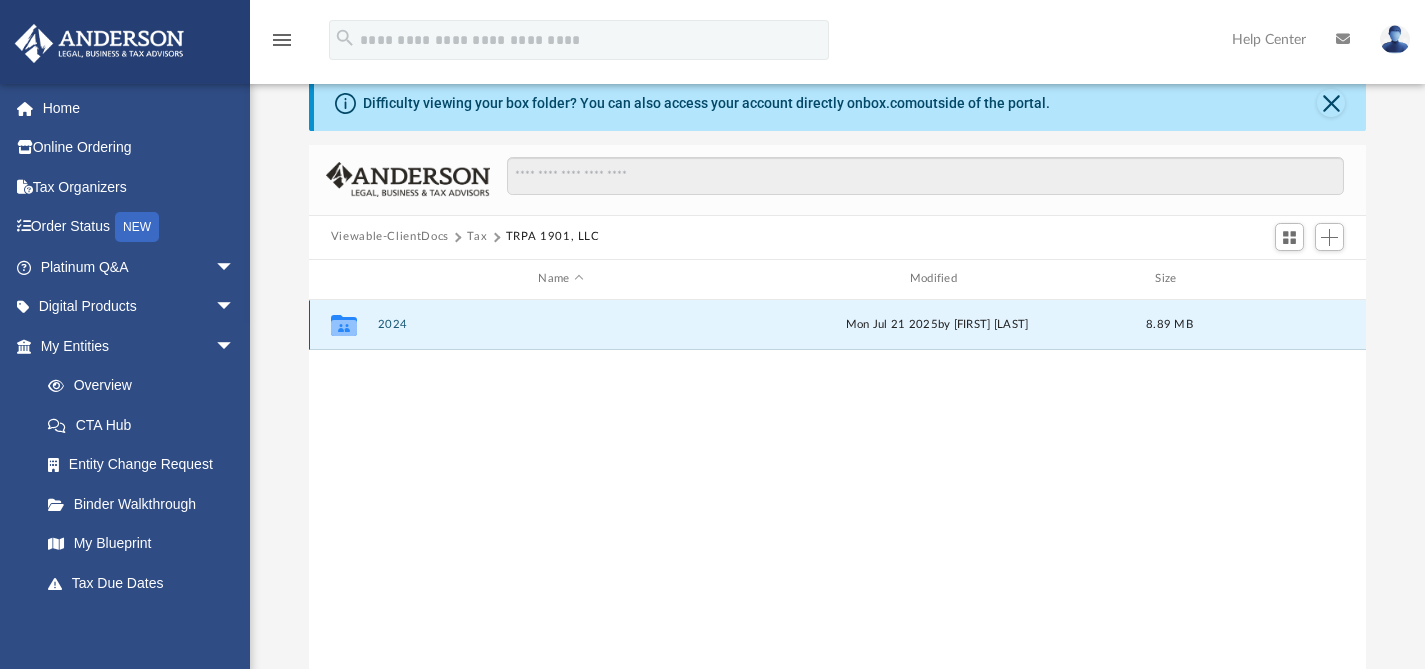 click on "2024" at bounding box center [560, 324] 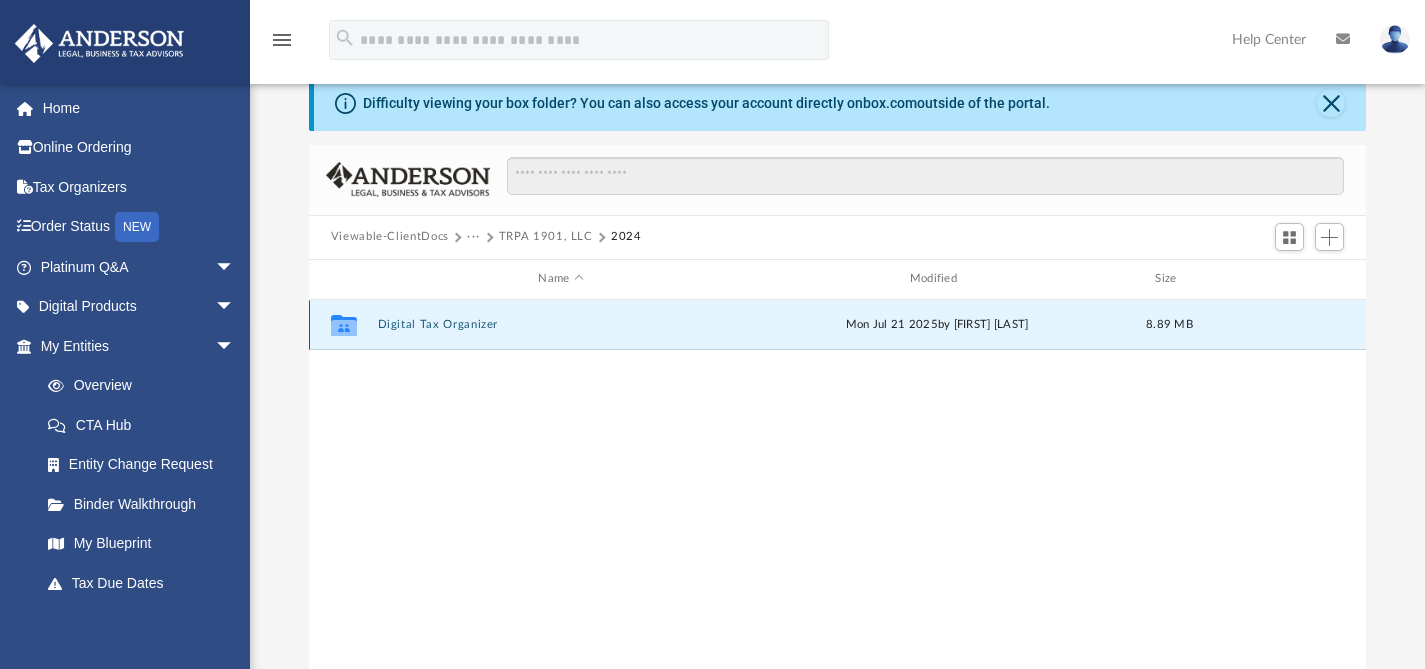 click on "Digital Tax Organizer" at bounding box center (560, 324) 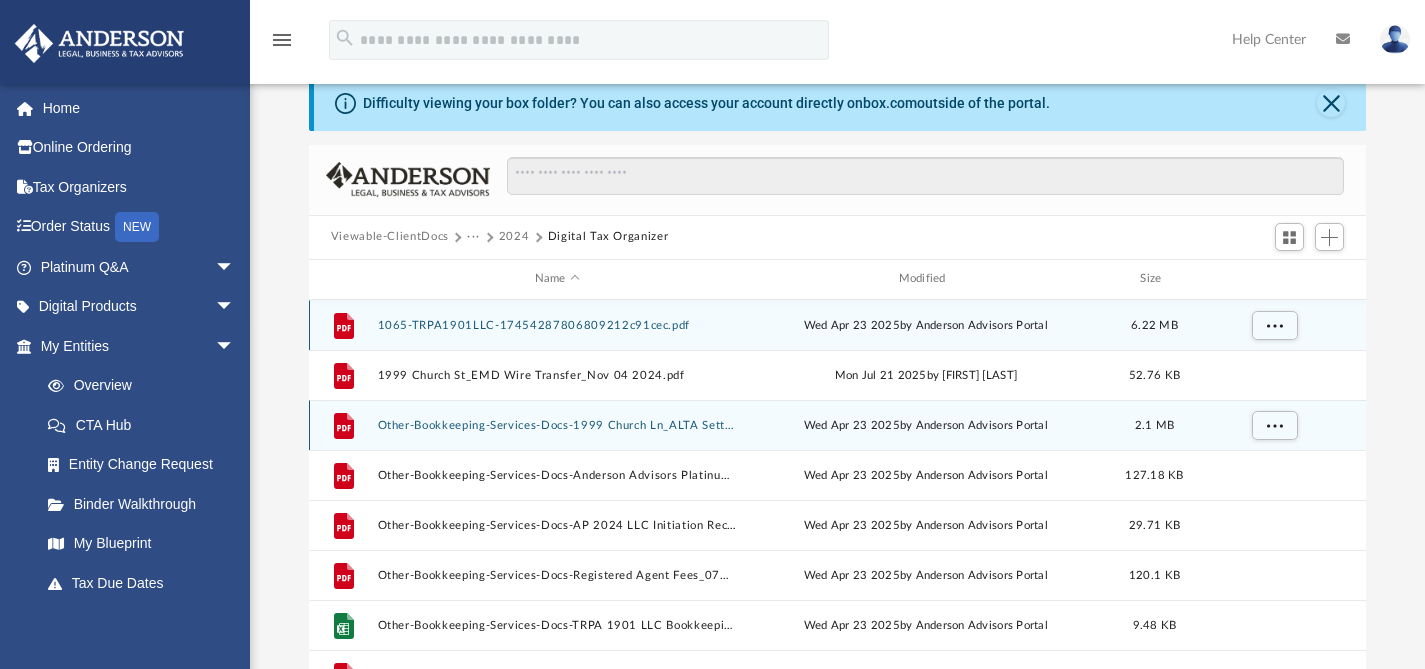 scroll, scrollTop: 35, scrollLeft: 0, axis: vertical 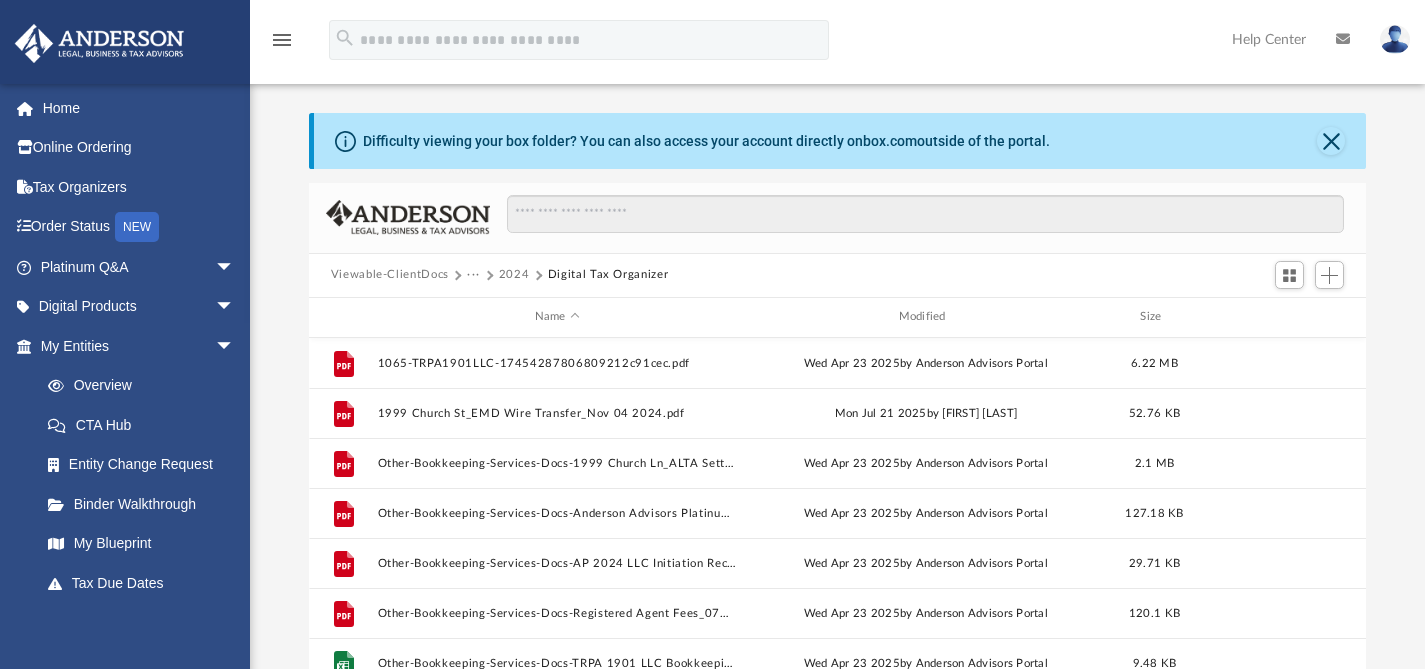 click on "Viewable-ClientDocs" at bounding box center (390, 275) 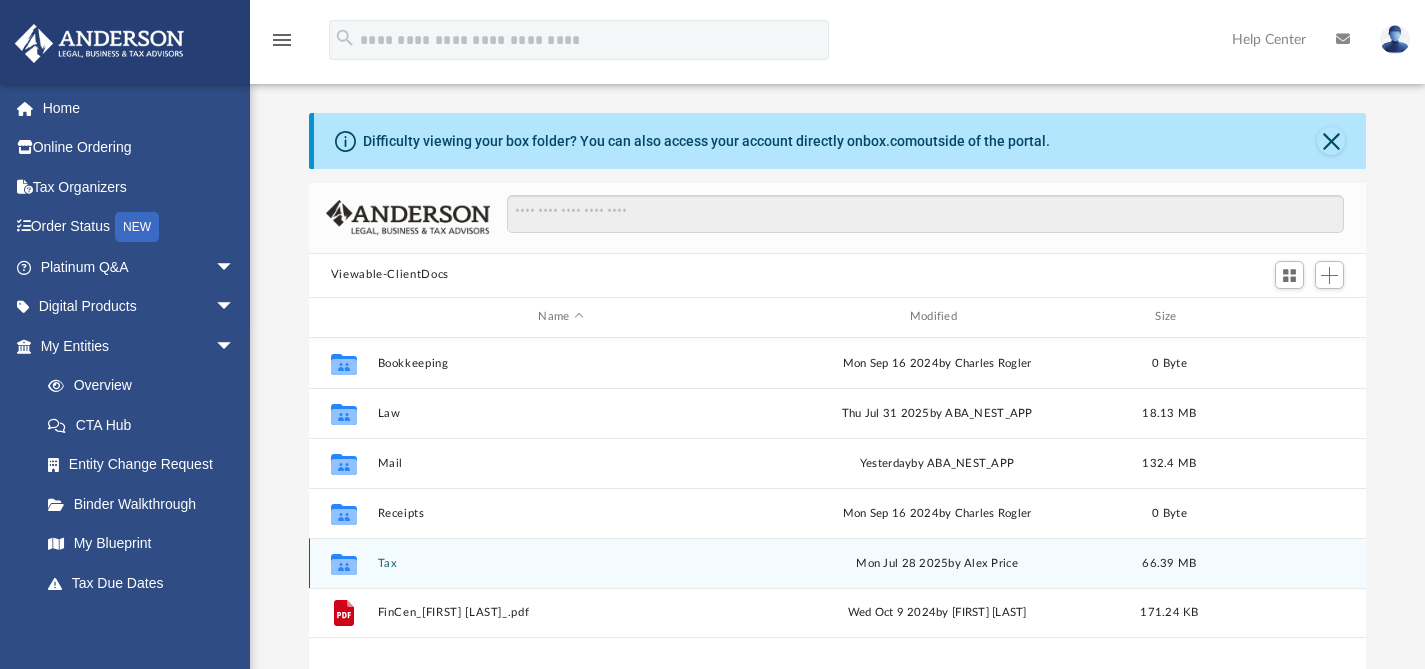 click on "Tax" at bounding box center (560, 562) 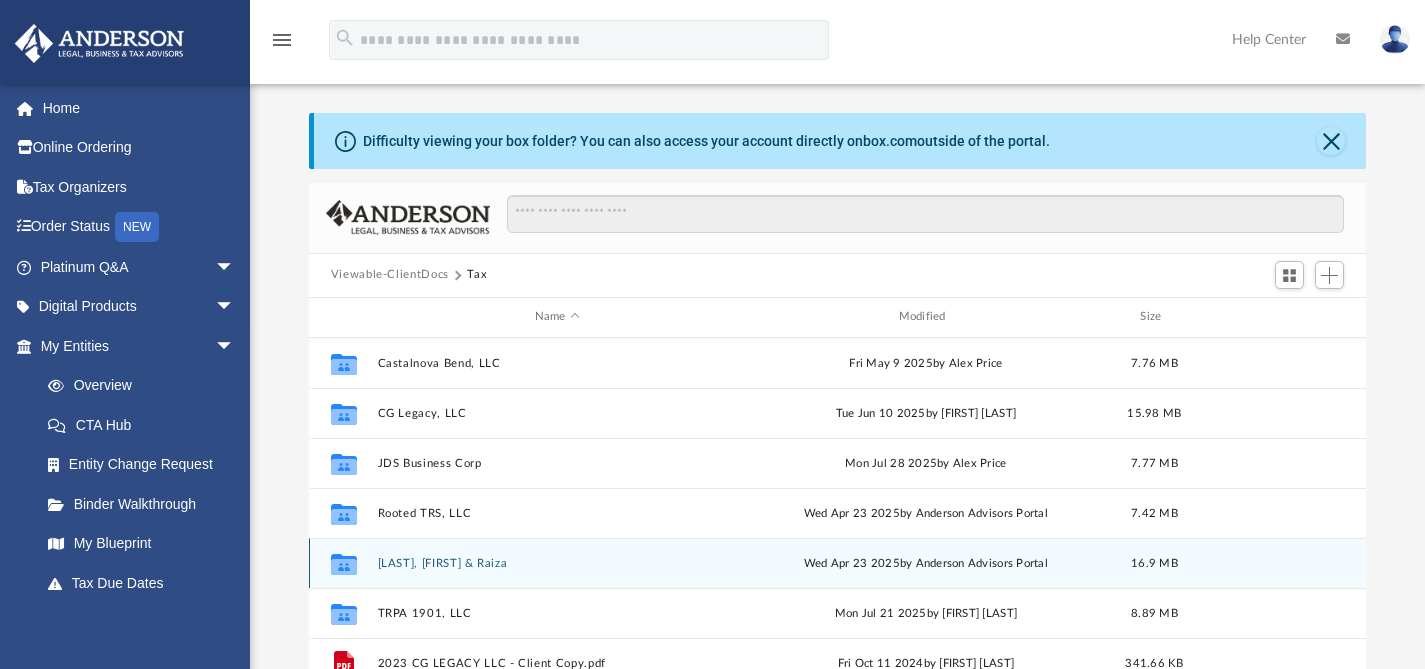 click on "[LAST], [FIRST] & Raiza" at bounding box center (557, 562) 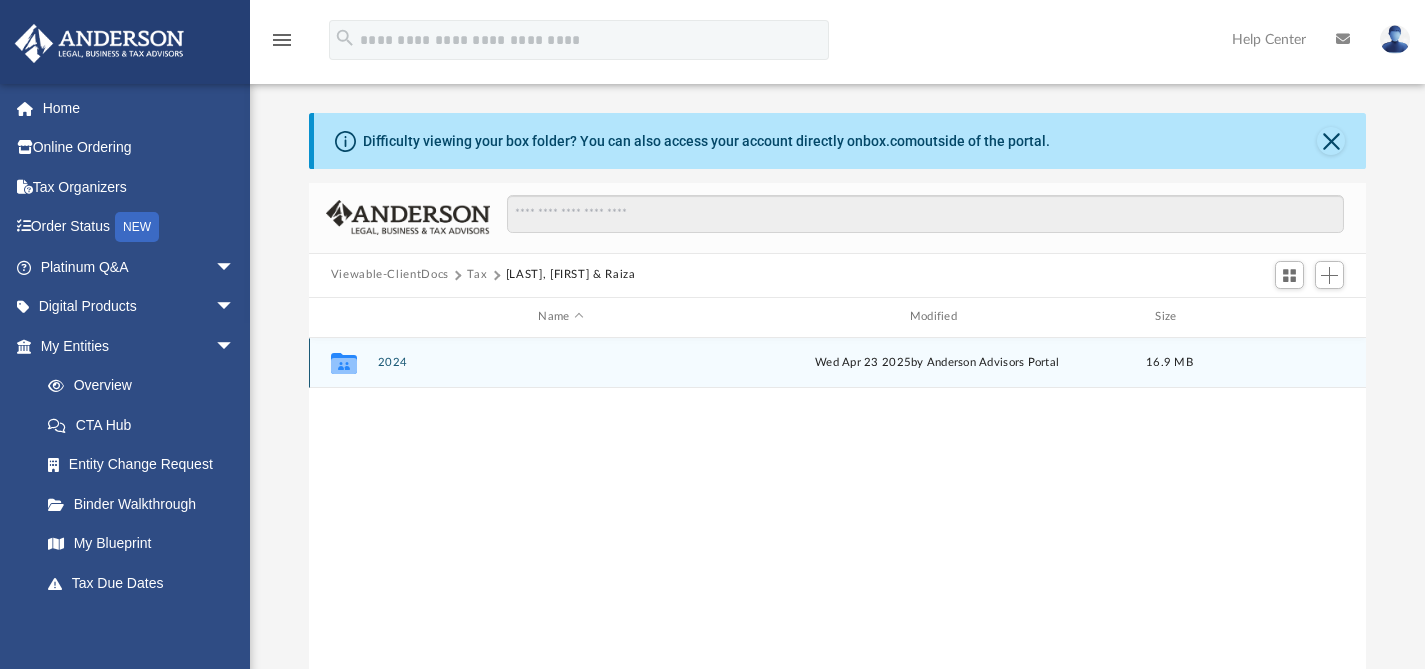 click on "2024" at bounding box center [560, 362] 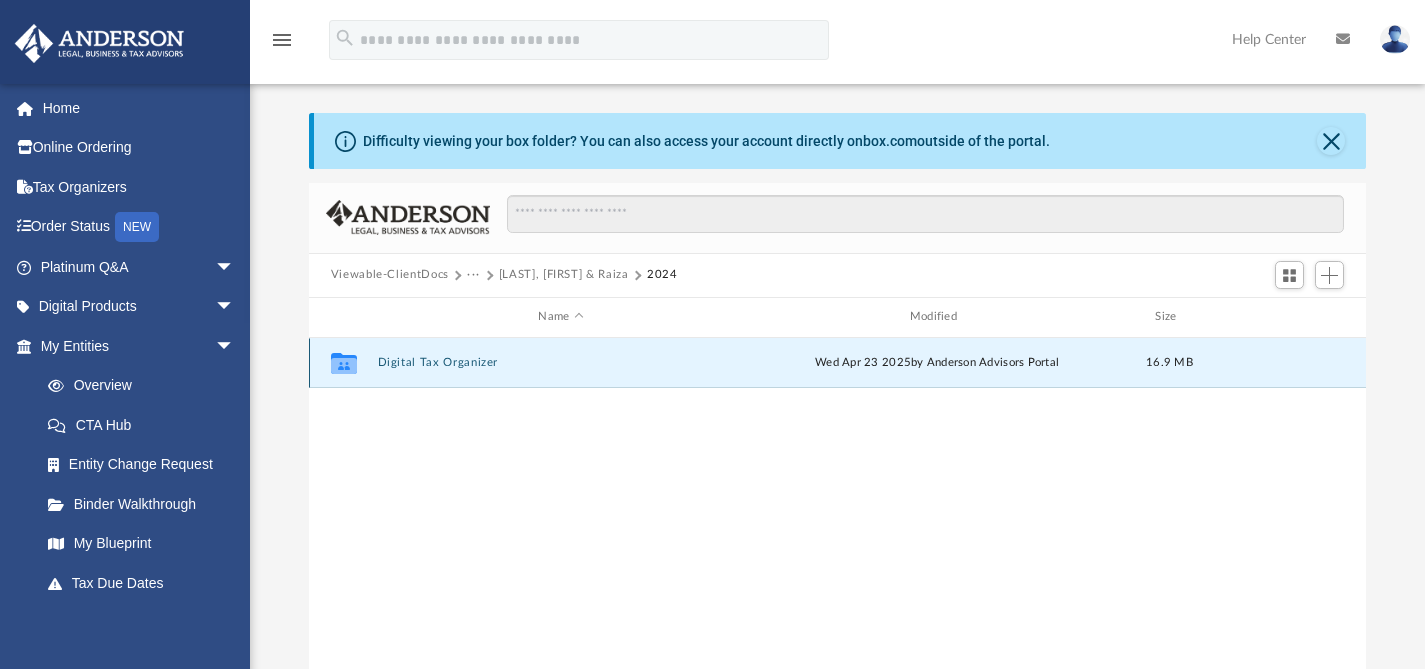 click on "Digital Tax Organizer" at bounding box center [560, 362] 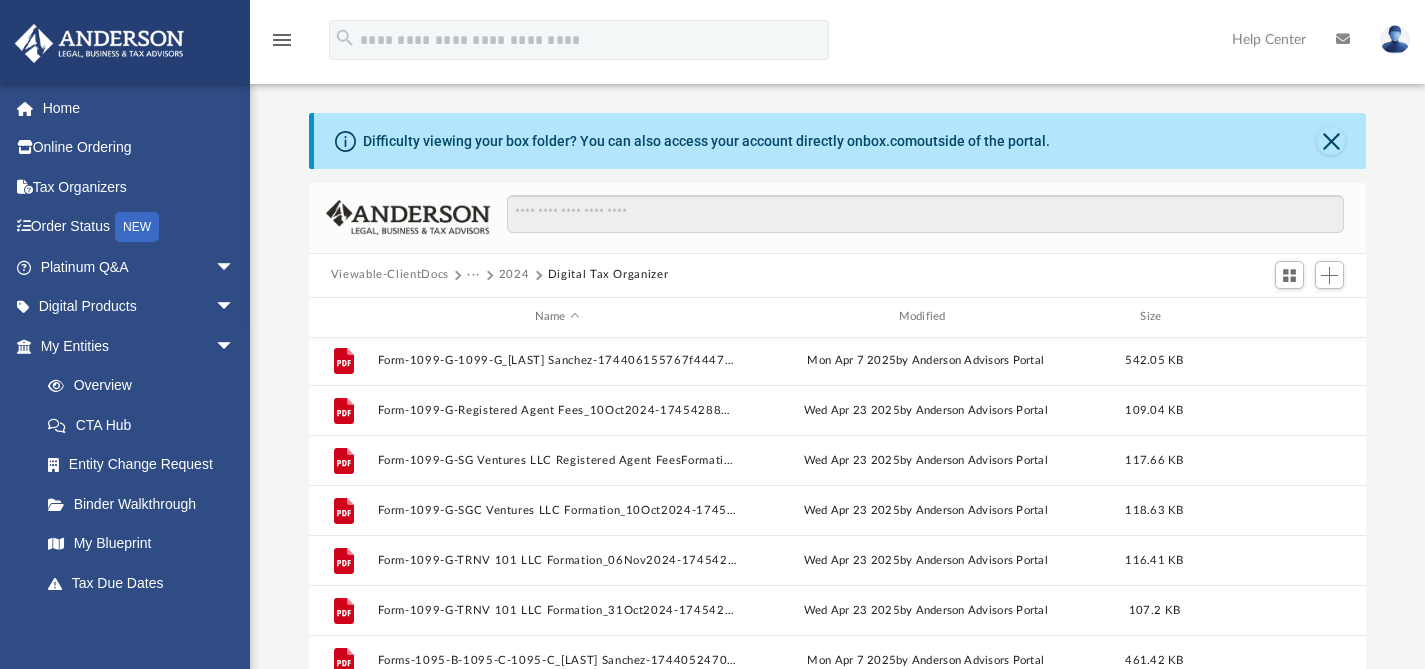 scroll, scrollTop: 105, scrollLeft: 0, axis: vertical 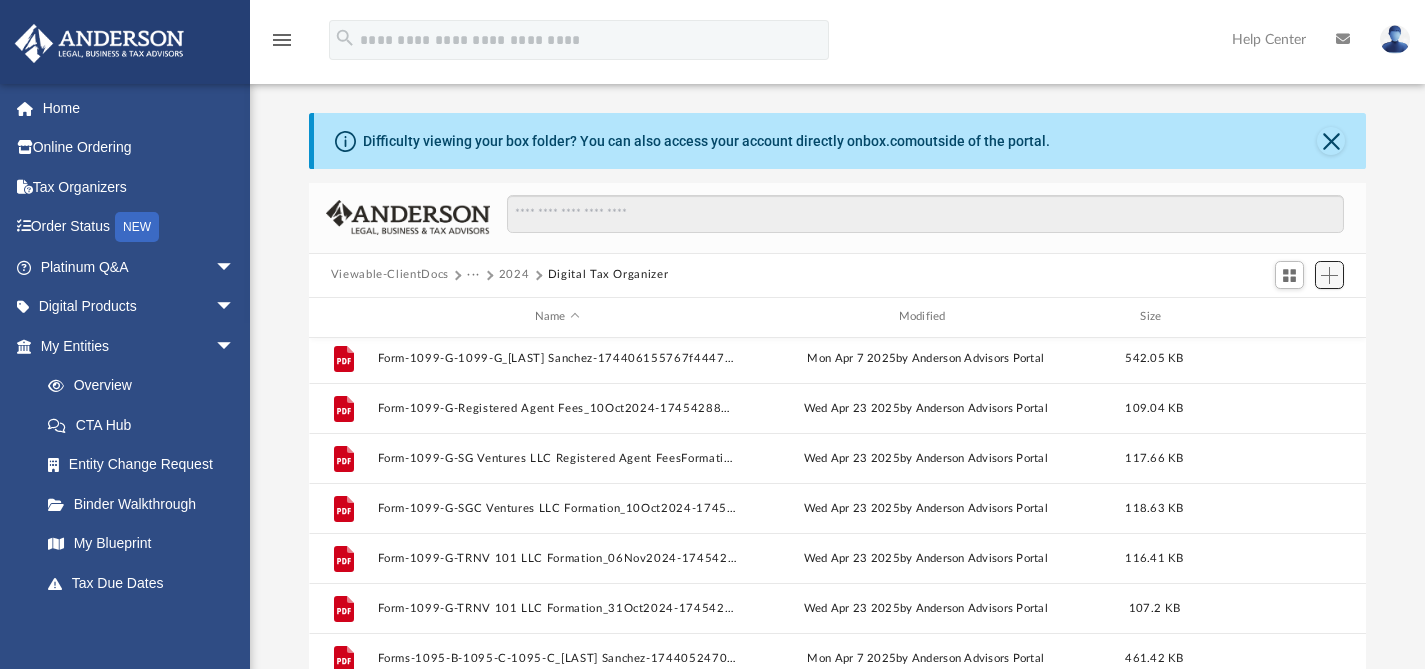click at bounding box center [1329, 275] 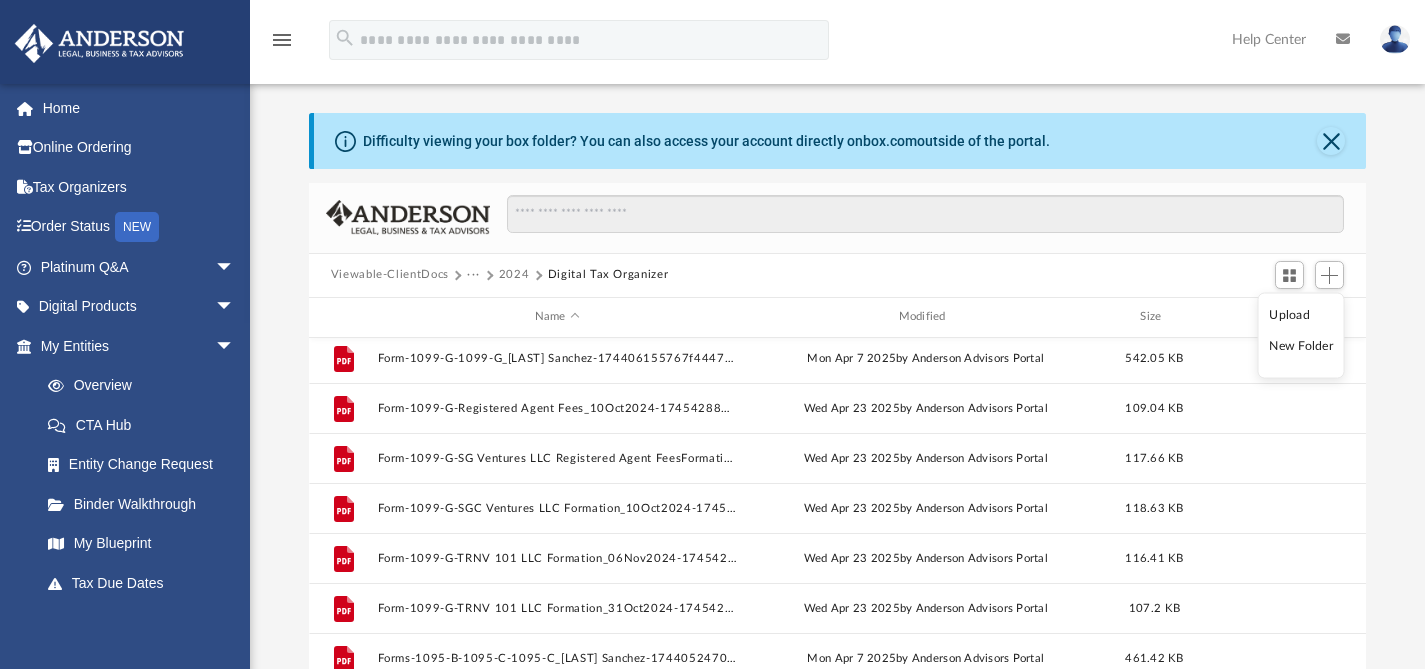 click on "Upload" at bounding box center [1301, 314] 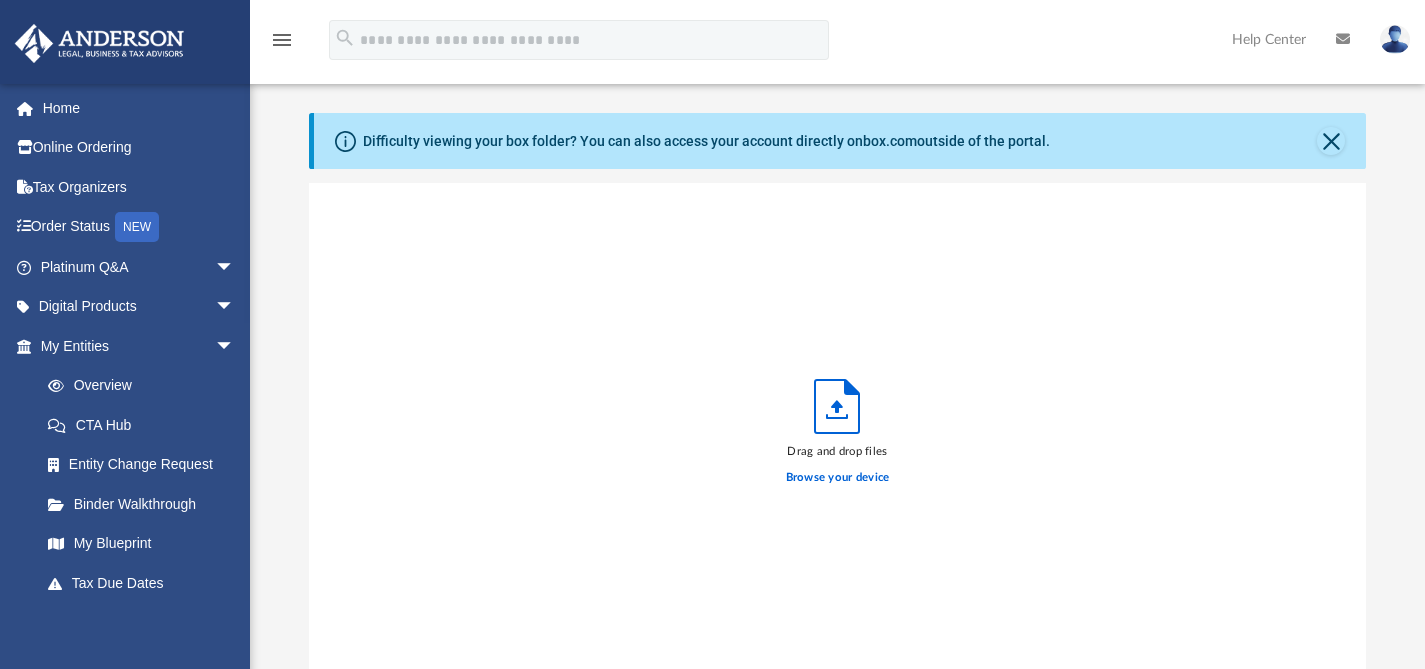 scroll, scrollTop: 16, scrollLeft: 16, axis: both 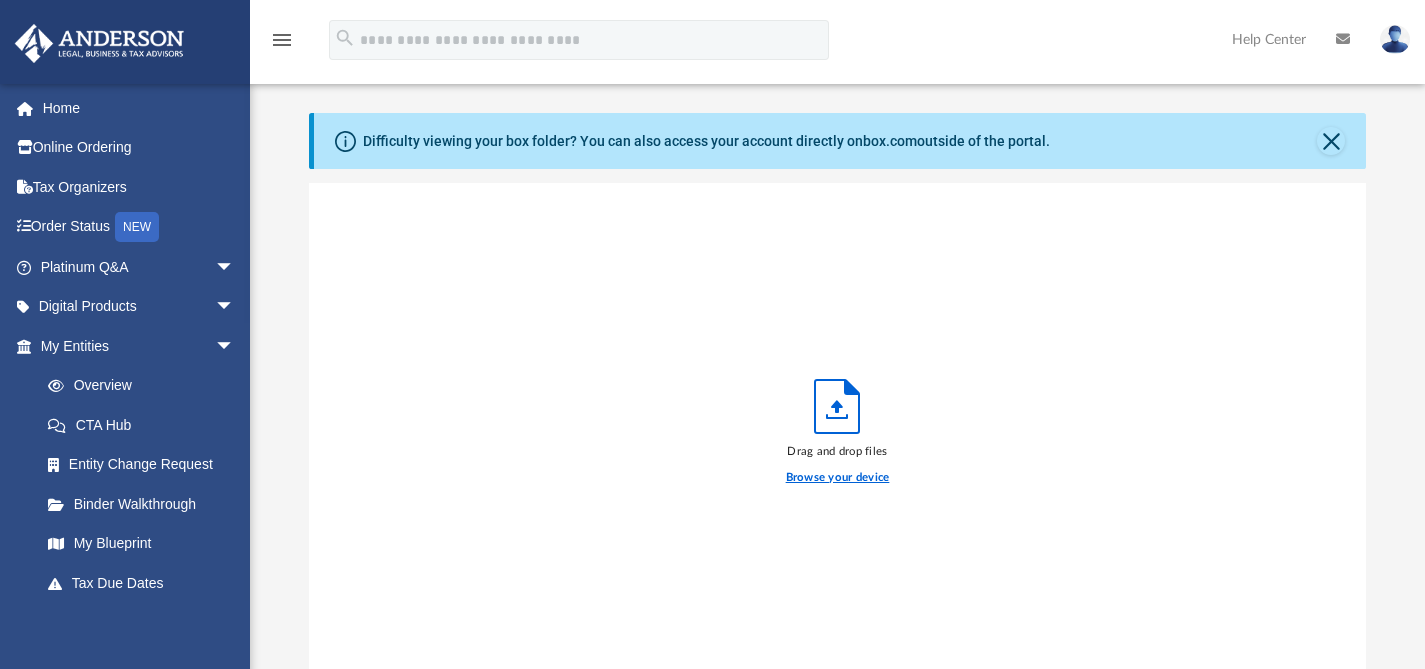 click on "Browse your device" at bounding box center [838, 478] 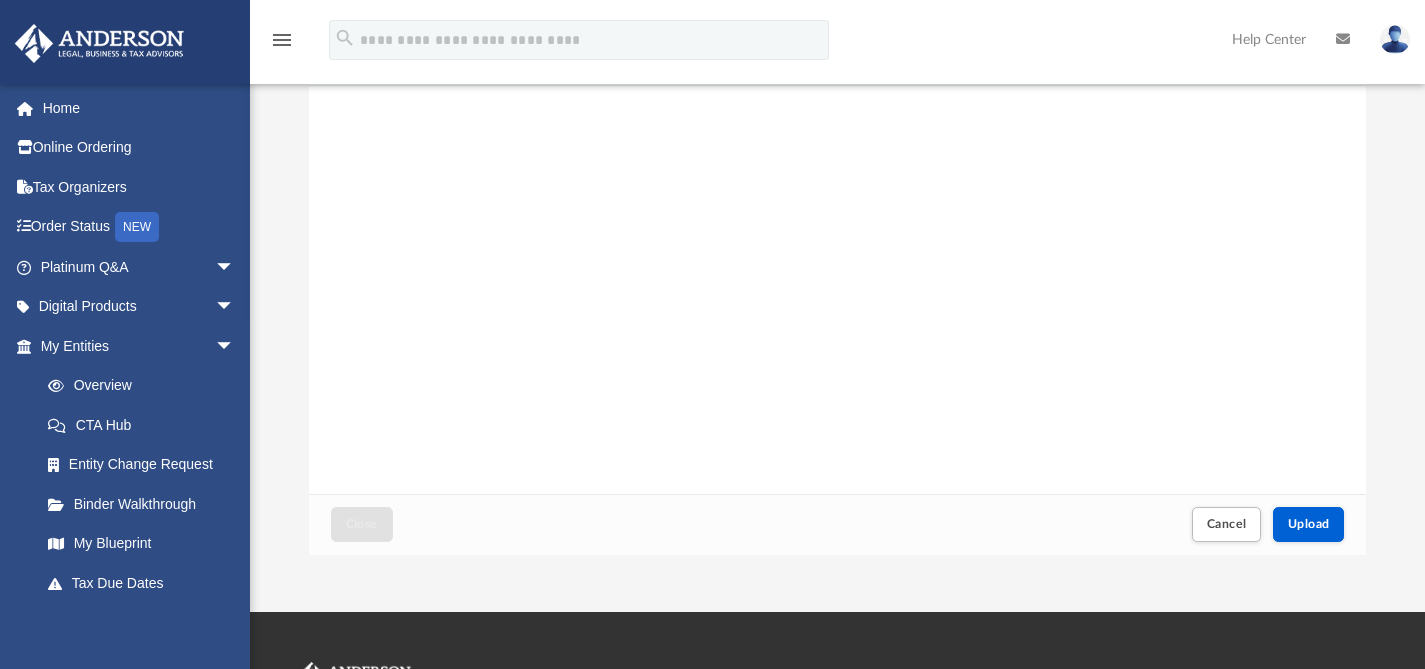 scroll, scrollTop: 212, scrollLeft: 0, axis: vertical 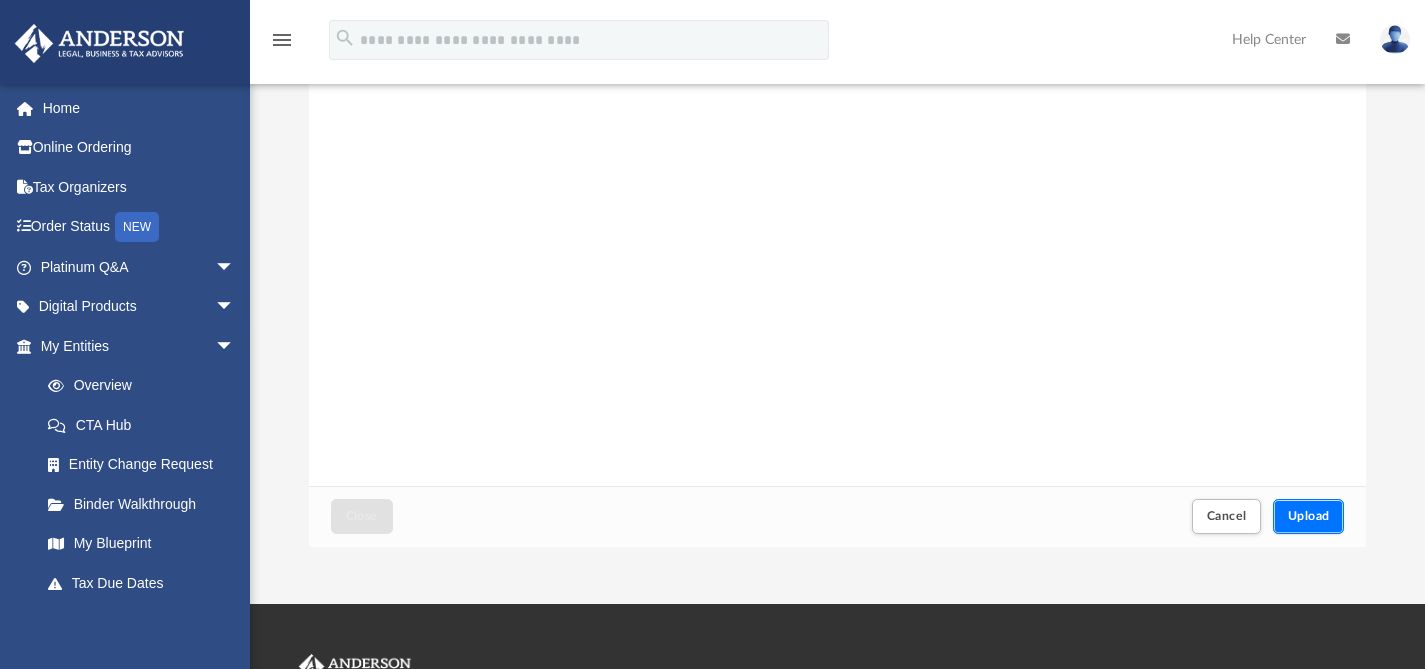 click on "Upload" at bounding box center (1309, 516) 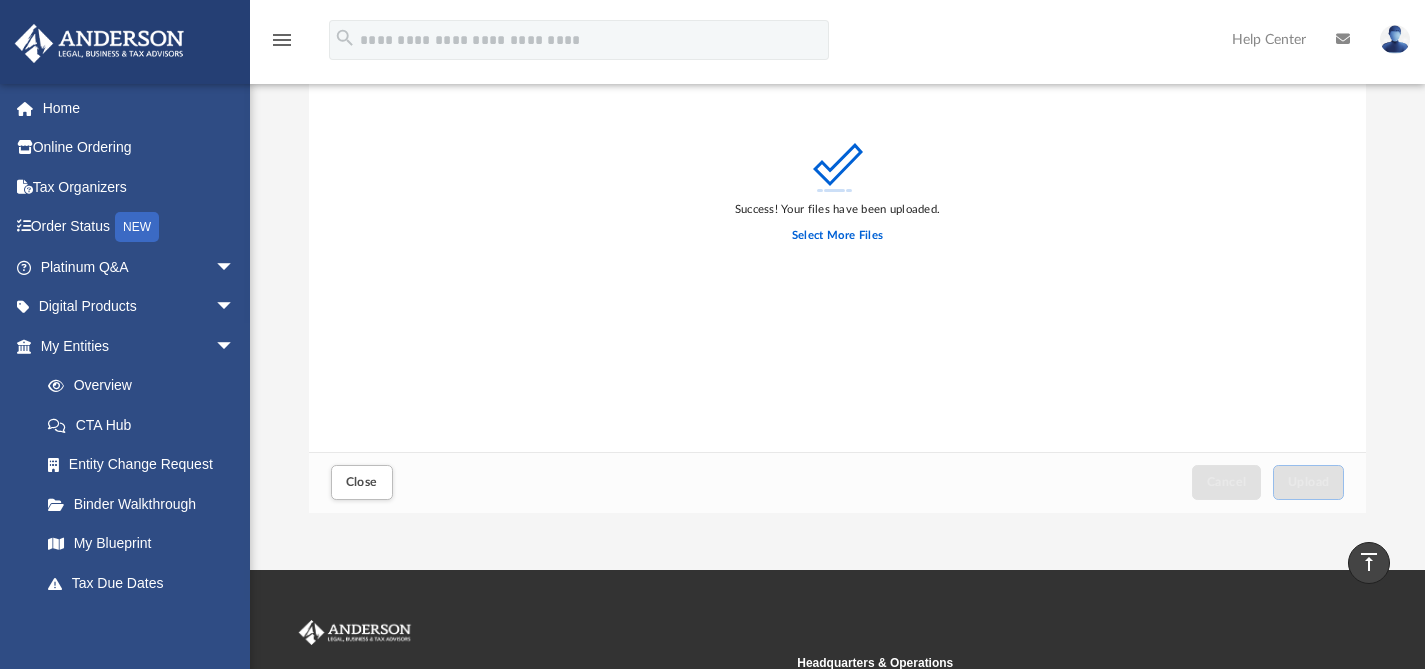 scroll, scrollTop: 249, scrollLeft: 0, axis: vertical 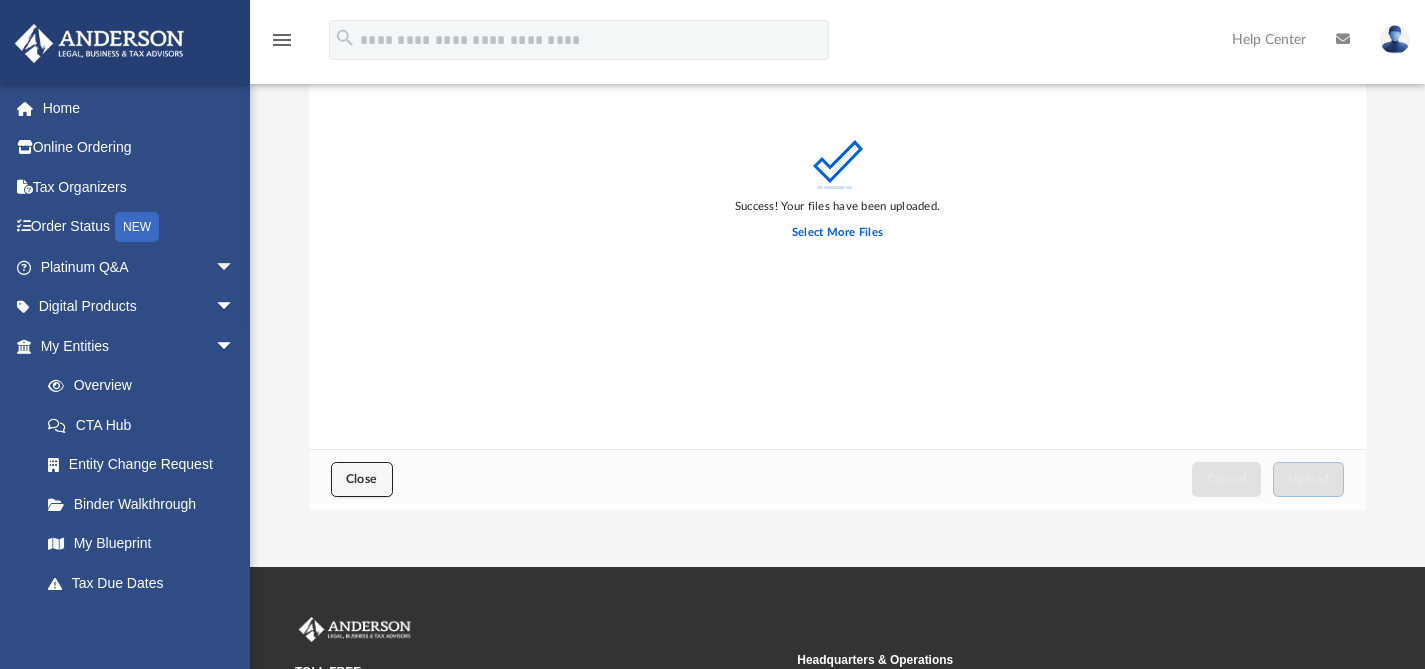 click on "Close" at bounding box center (362, 479) 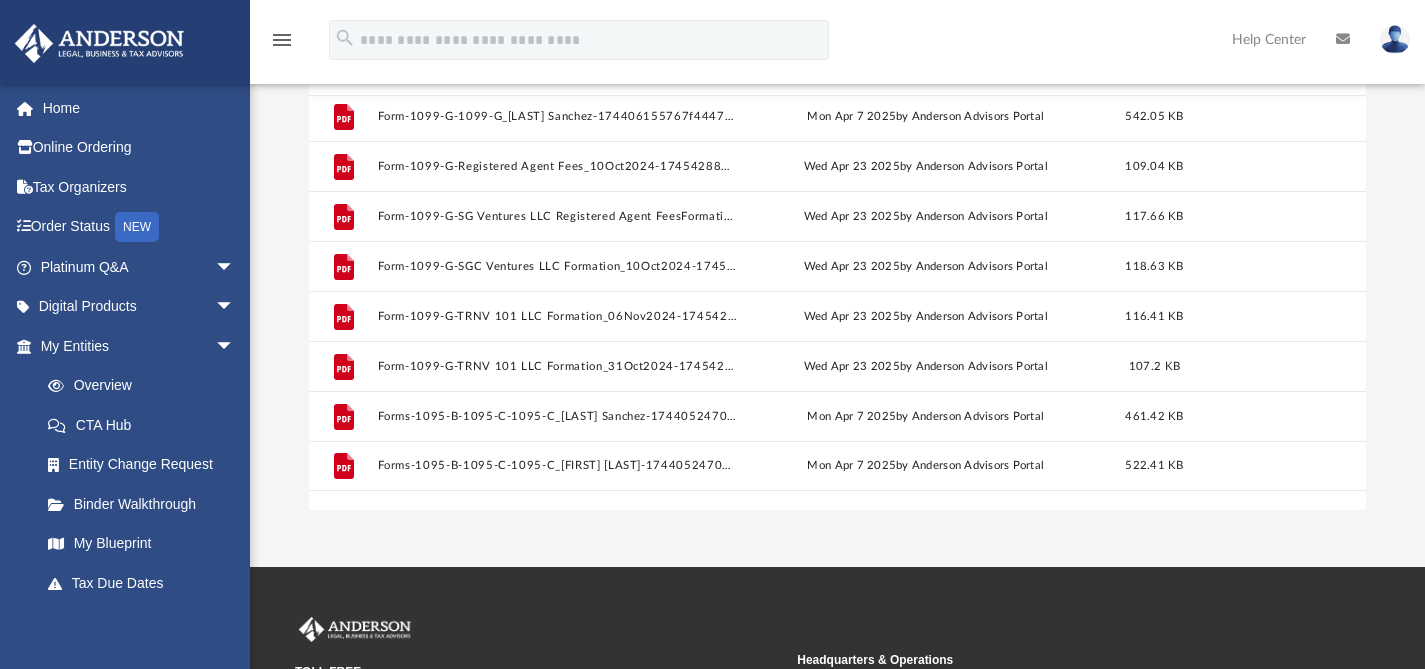 scroll, scrollTop: 0, scrollLeft: 0, axis: both 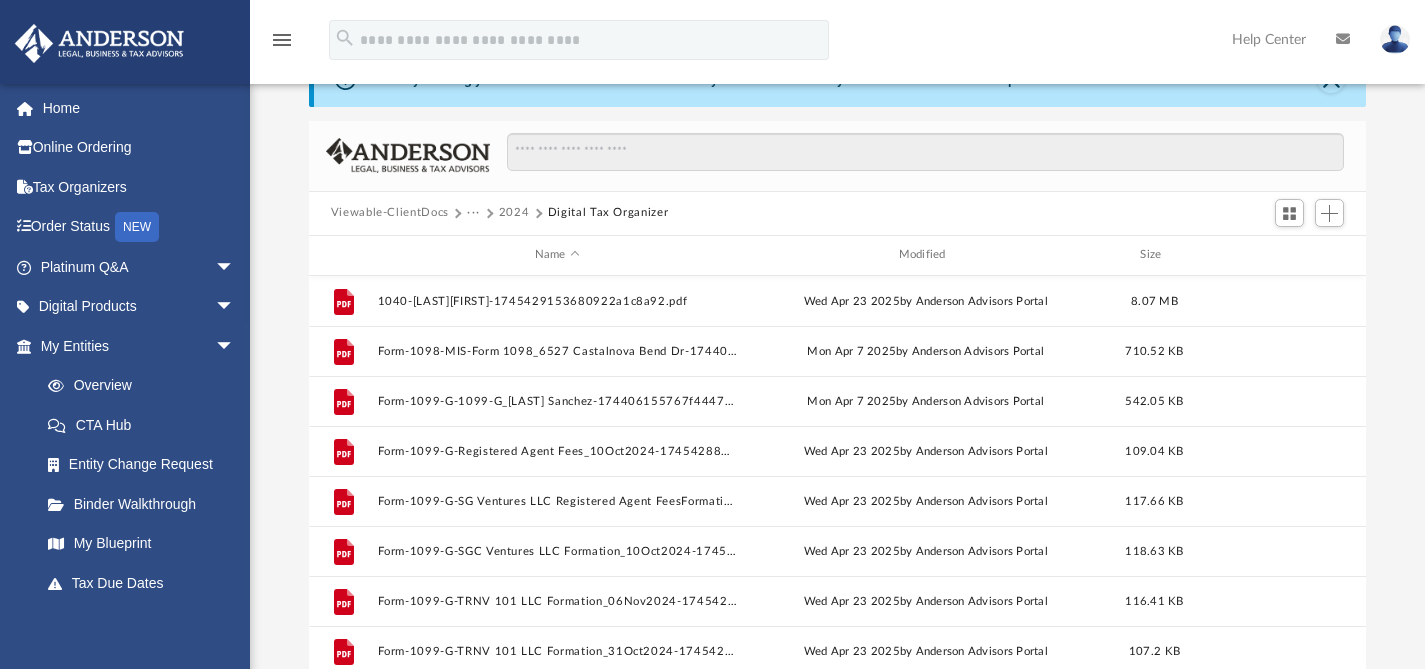 click on "Viewable-ClientDocs" at bounding box center (390, 213) 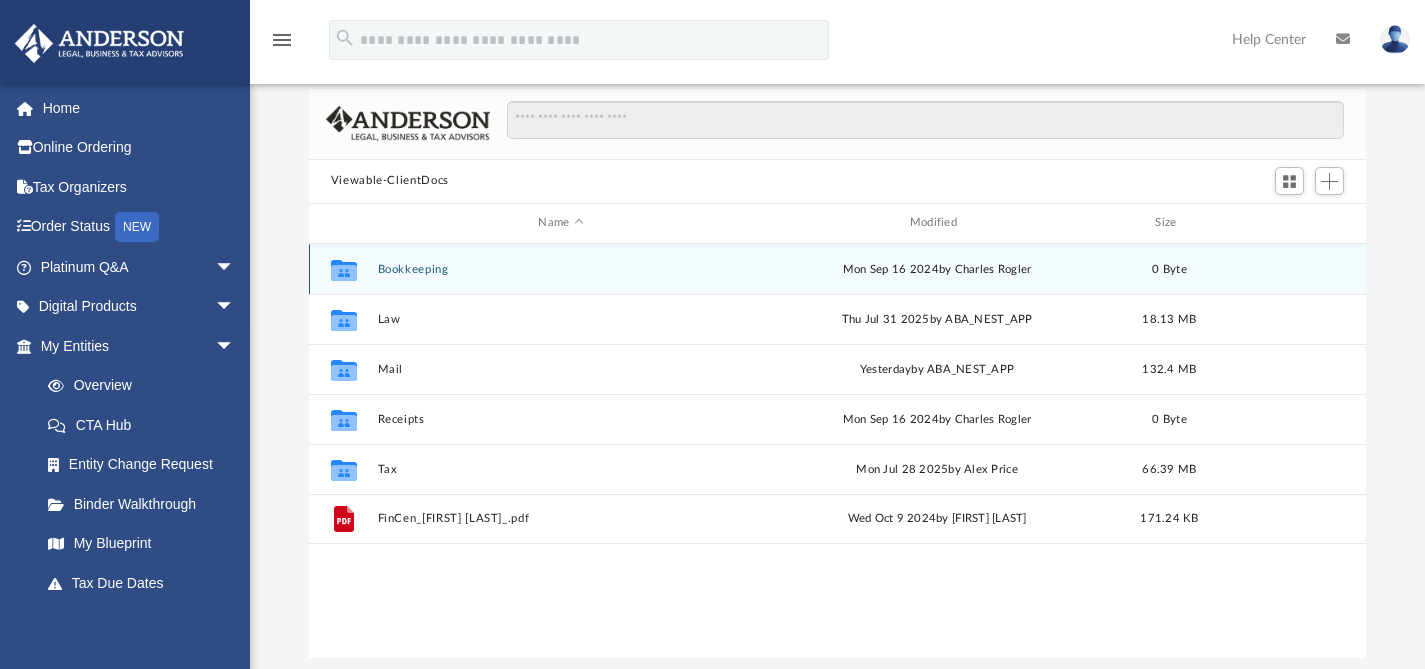 scroll, scrollTop: 106, scrollLeft: 0, axis: vertical 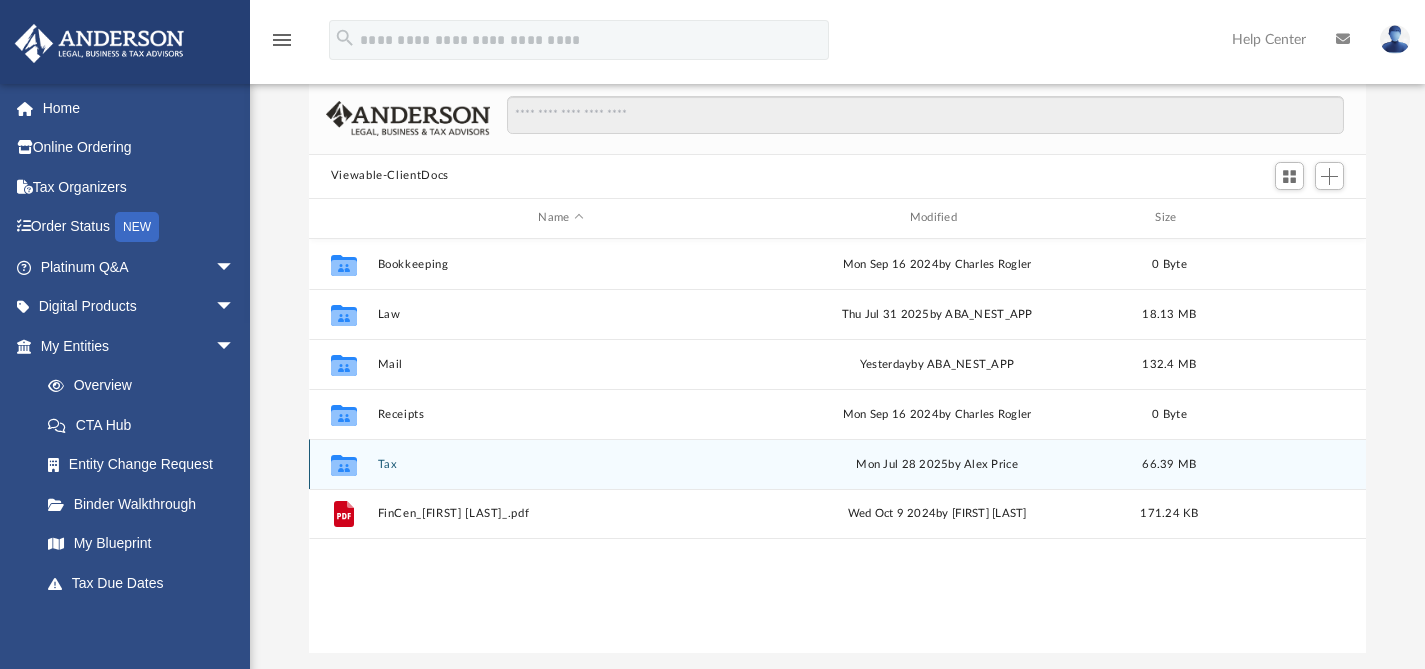 click on "Tax" at bounding box center (560, 463) 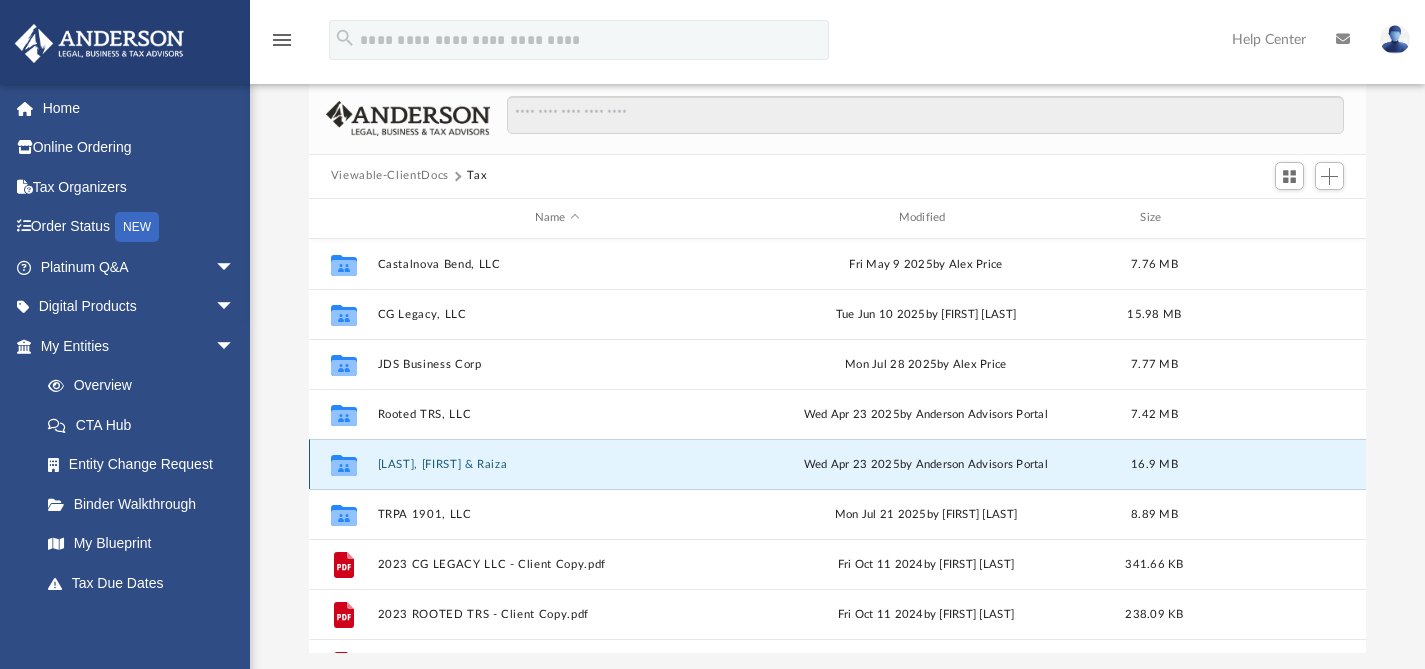click on "[LAST], [FIRST] & Raiza" at bounding box center [557, 463] 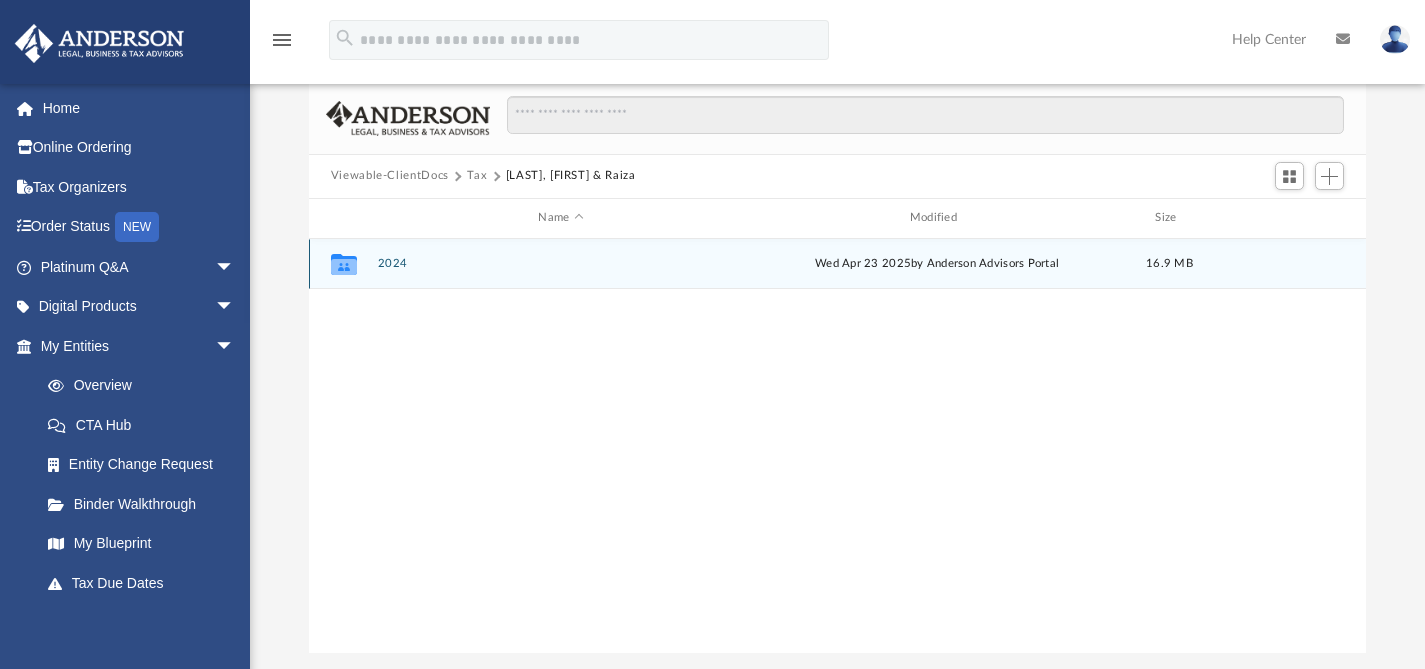 click on "Collaborated Folder 2024 Wed Apr 23 2025  by Anderson Advisors Portal 16.9 MB" at bounding box center (838, 264) 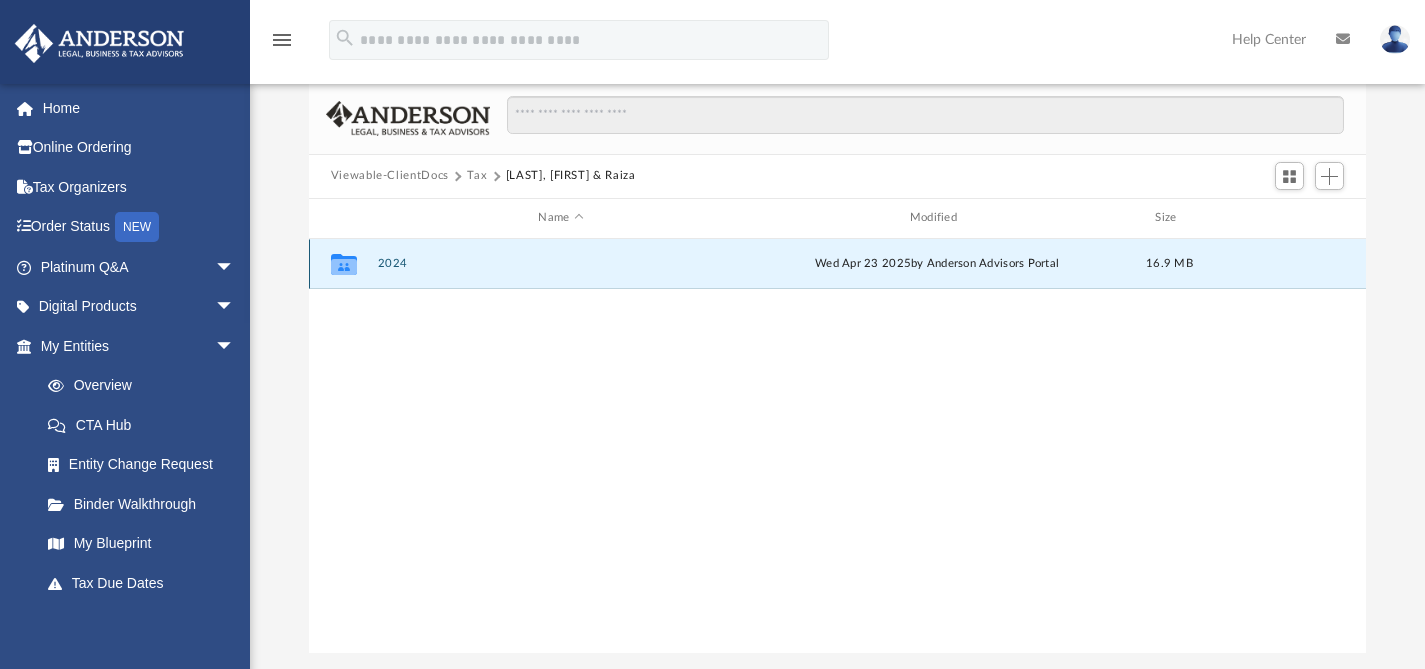 click on "2024" at bounding box center [560, 263] 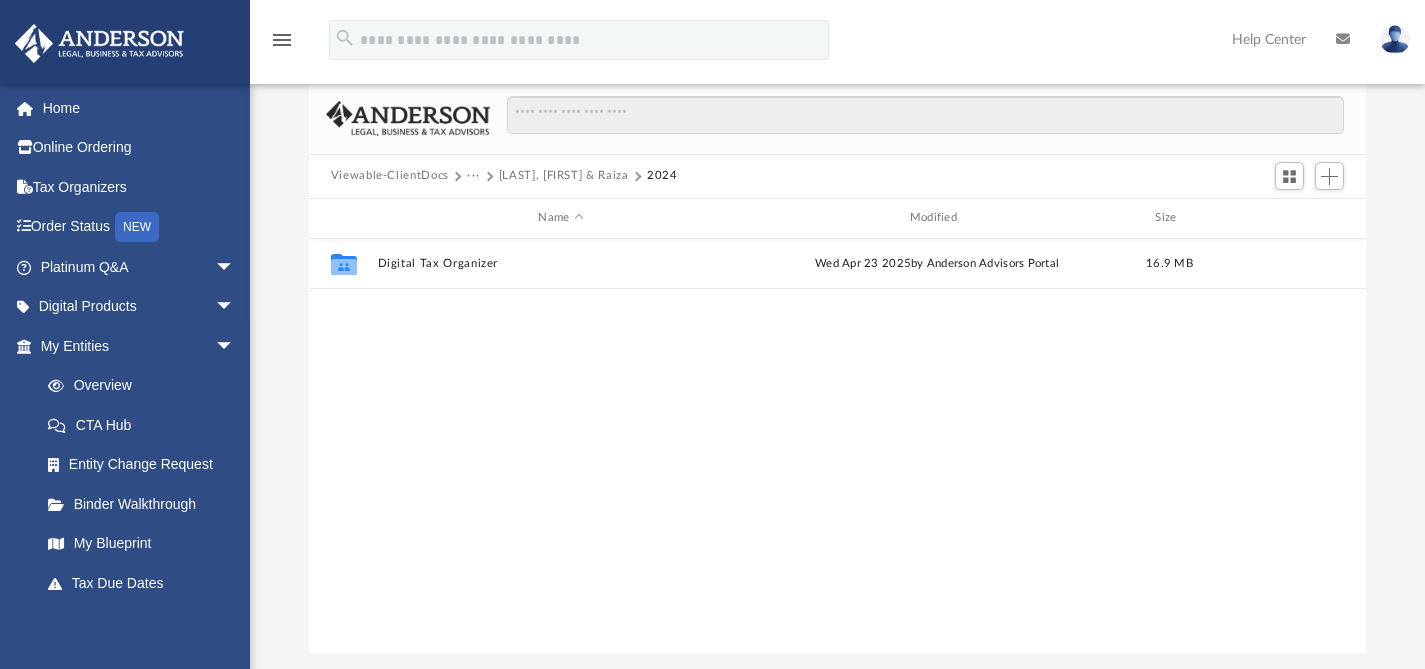 click on "Viewable-ClientDocs" at bounding box center (390, 176) 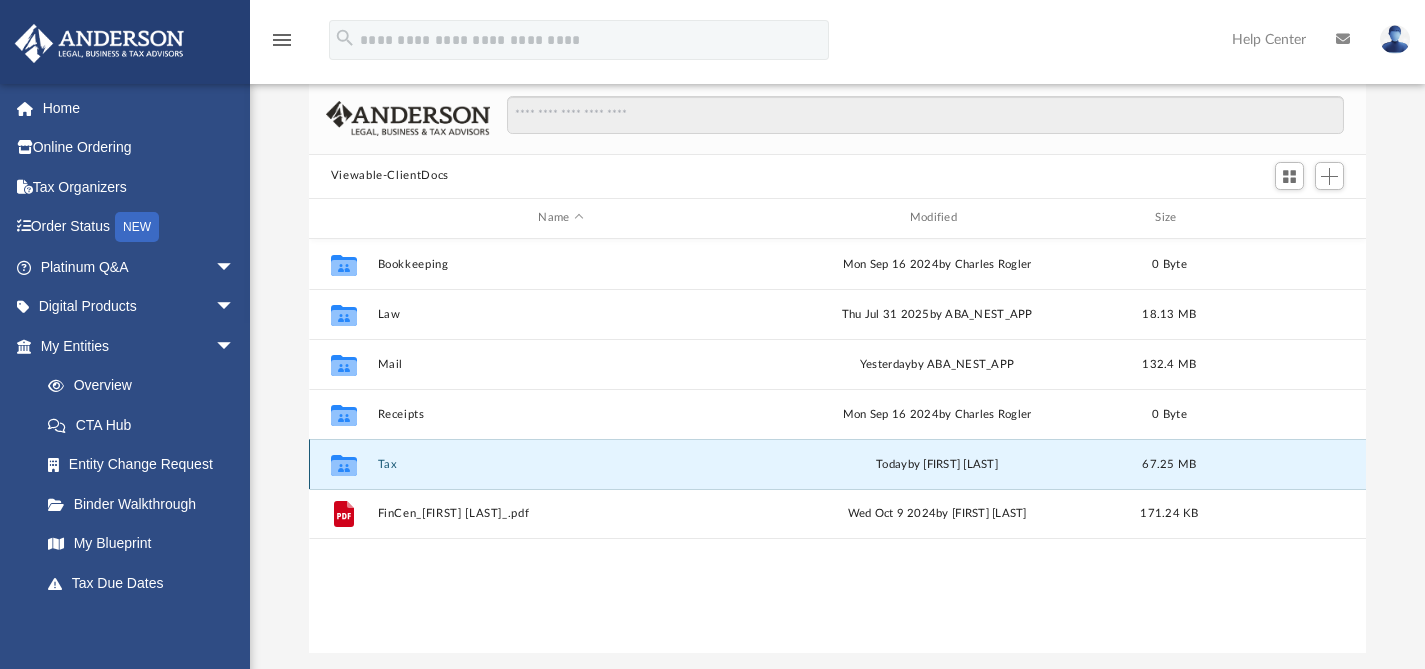 click on "Tax" at bounding box center [560, 463] 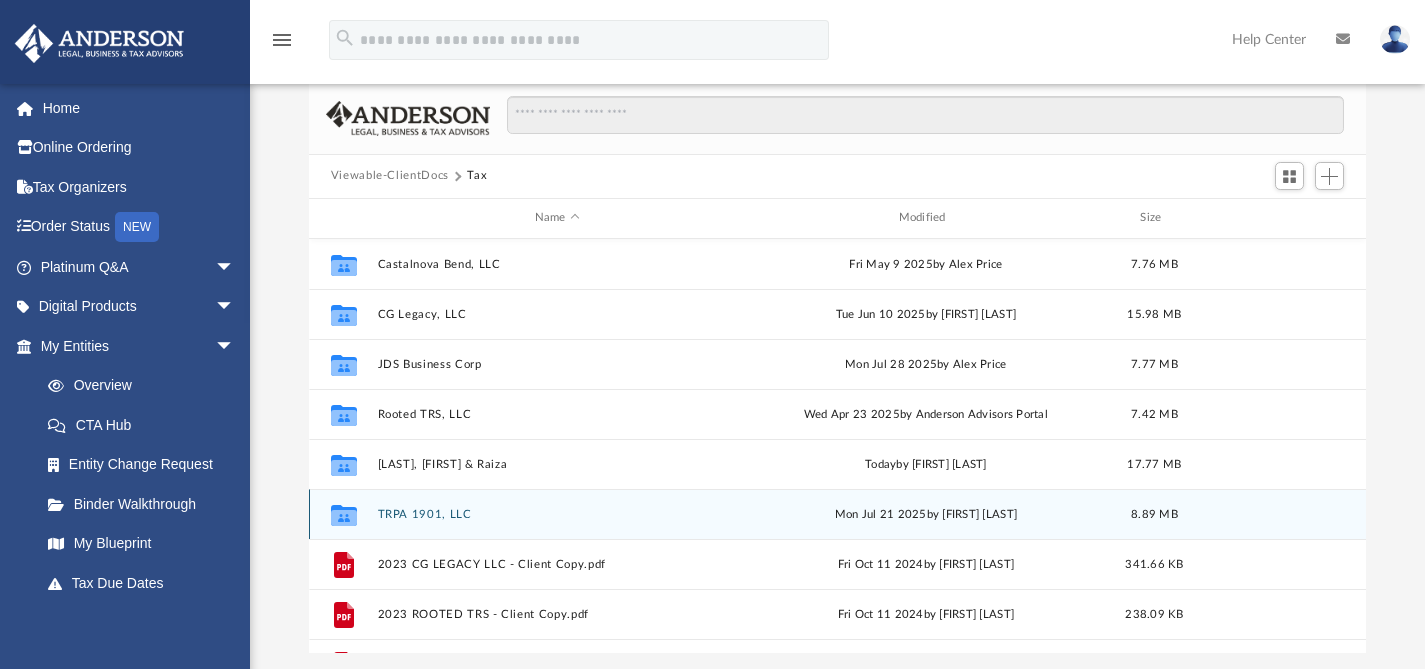 scroll, scrollTop: 185, scrollLeft: 0, axis: vertical 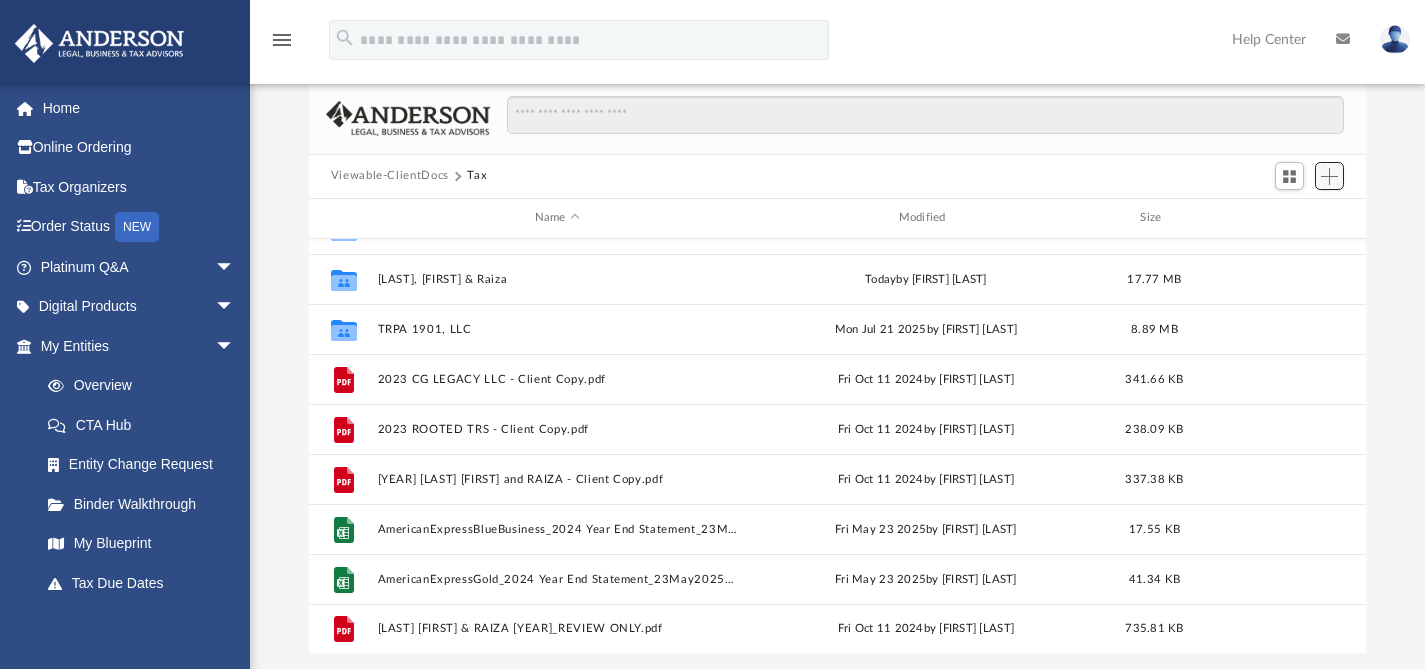 click at bounding box center [1330, 176] 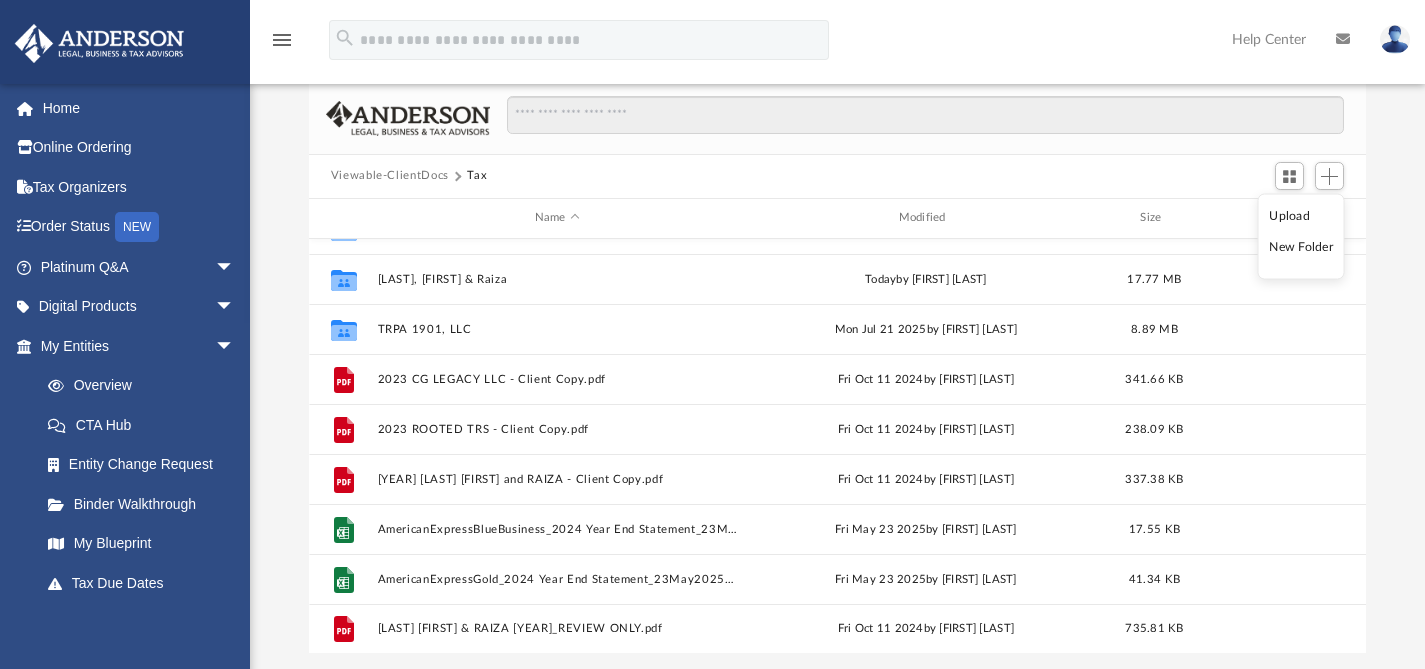 click on "Upload" at bounding box center [1301, 215] 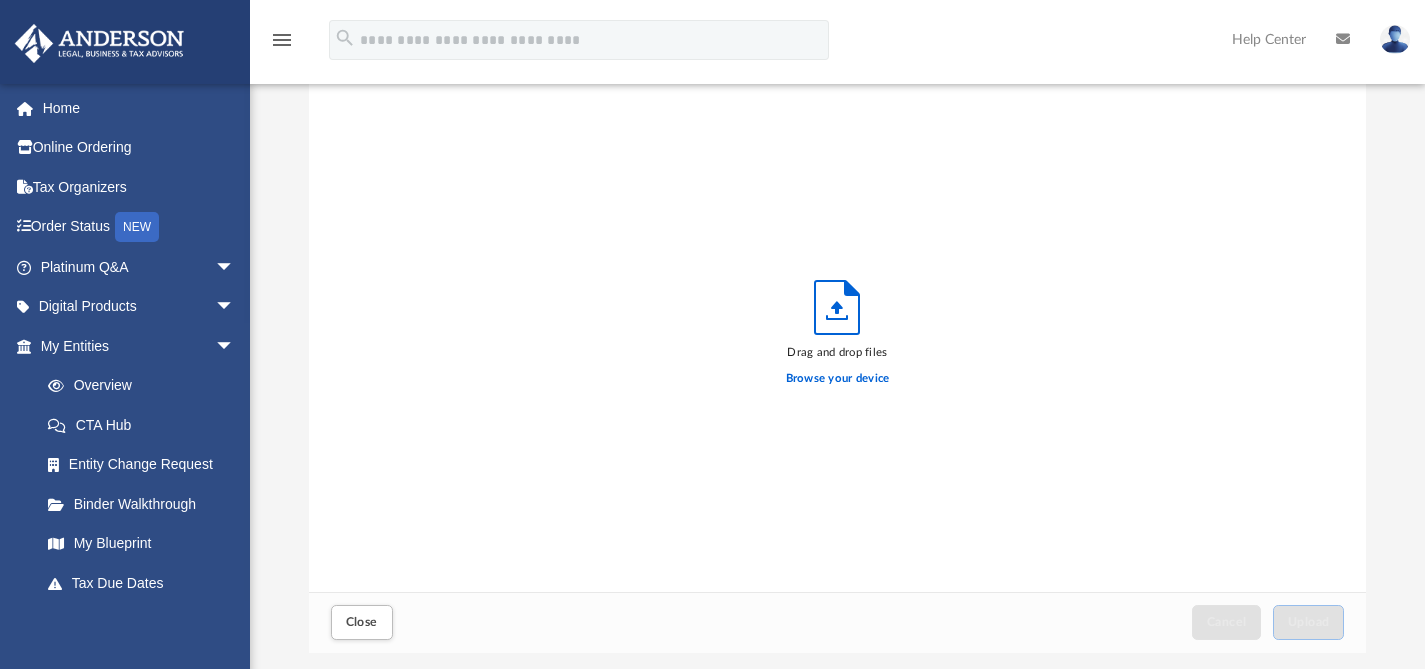 scroll, scrollTop: 16, scrollLeft: 16, axis: both 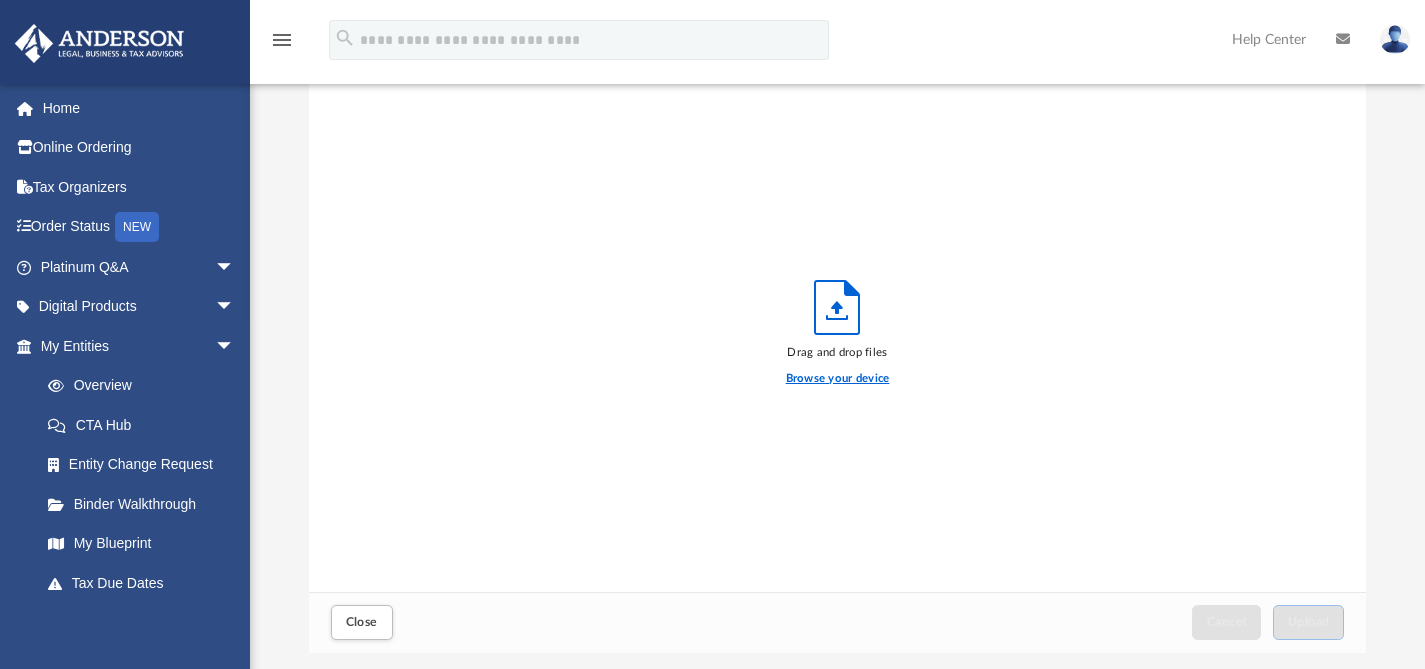 click on "Browse your device" at bounding box center [838, 379] 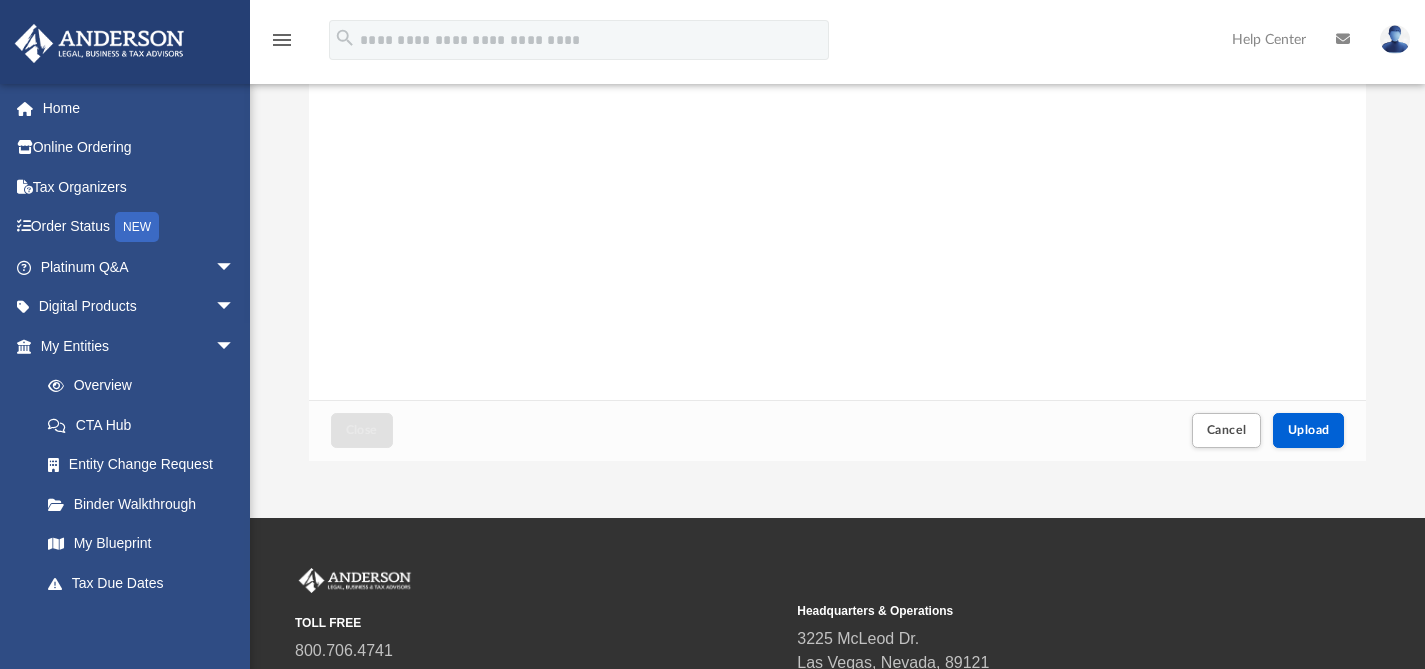 scroll, scrollTop: 312, scrollLeft: 0, axis: vertical 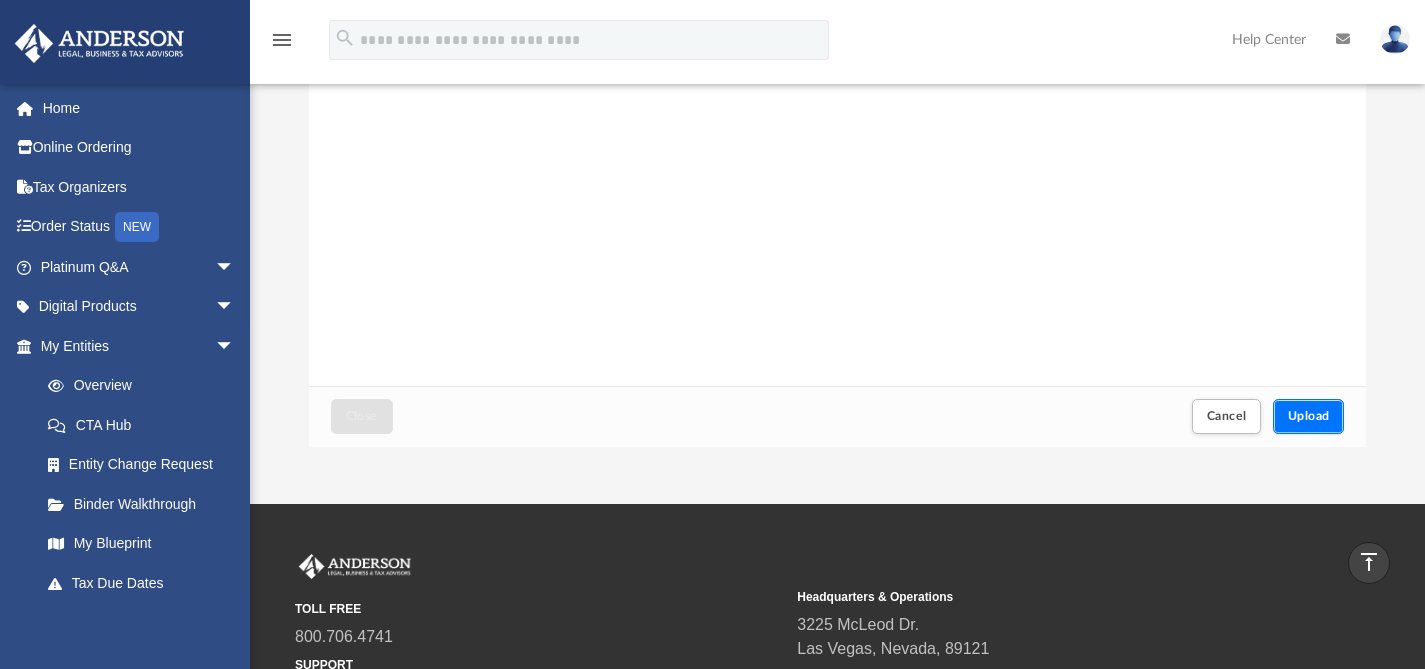 click on "Upload" at bounding box center [1309, 416] 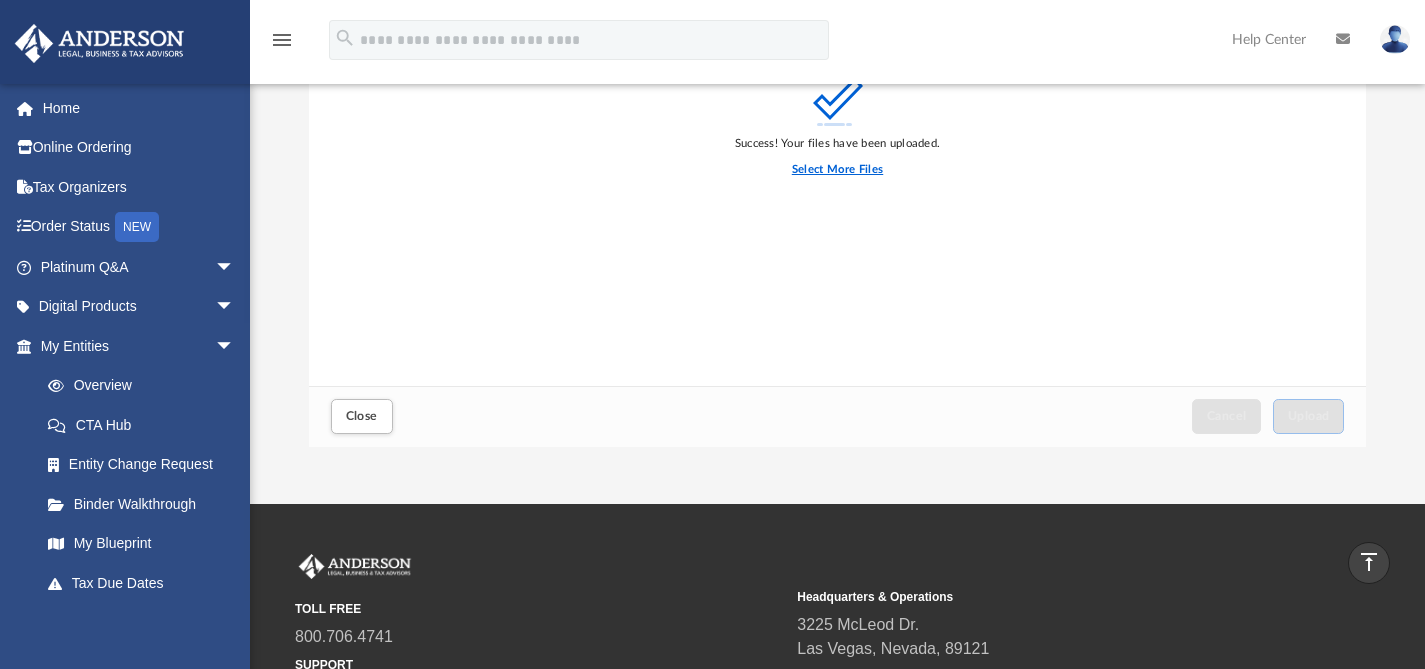 click on "Select More Files" at bounding box center (837, 170) 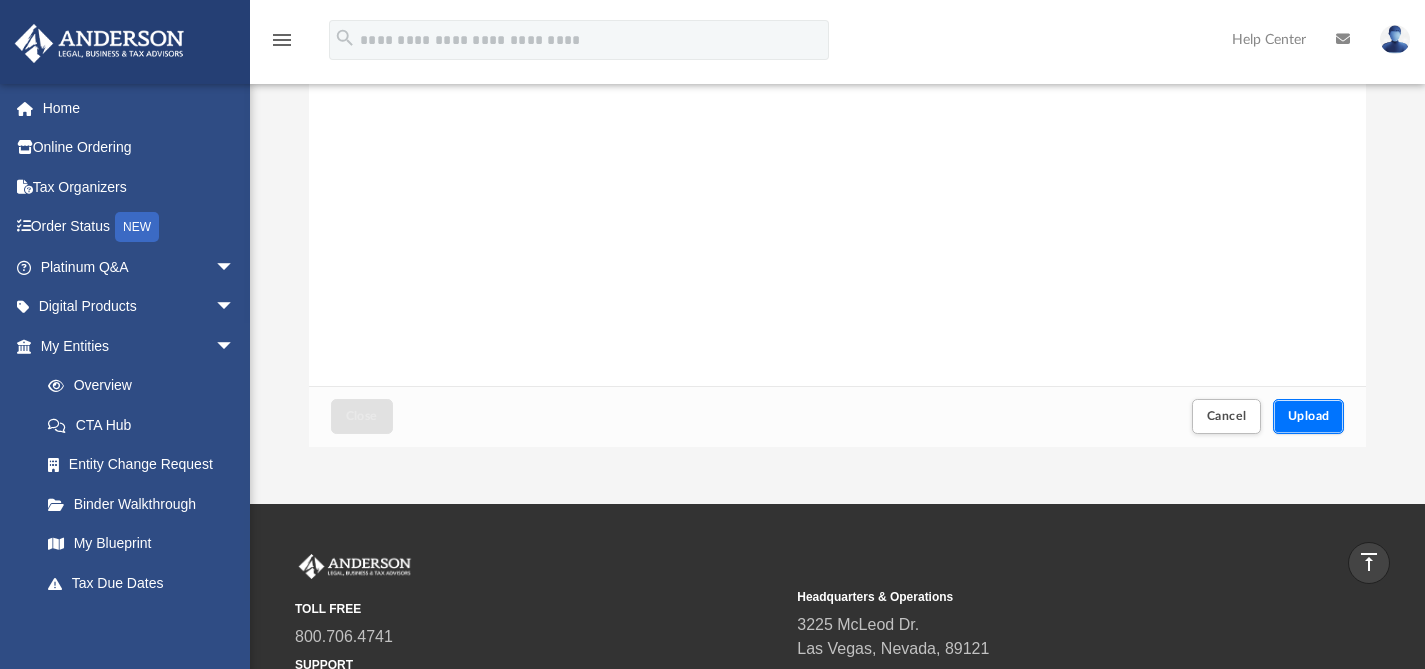 click on "Upload" at bounding box center [1309, 416] 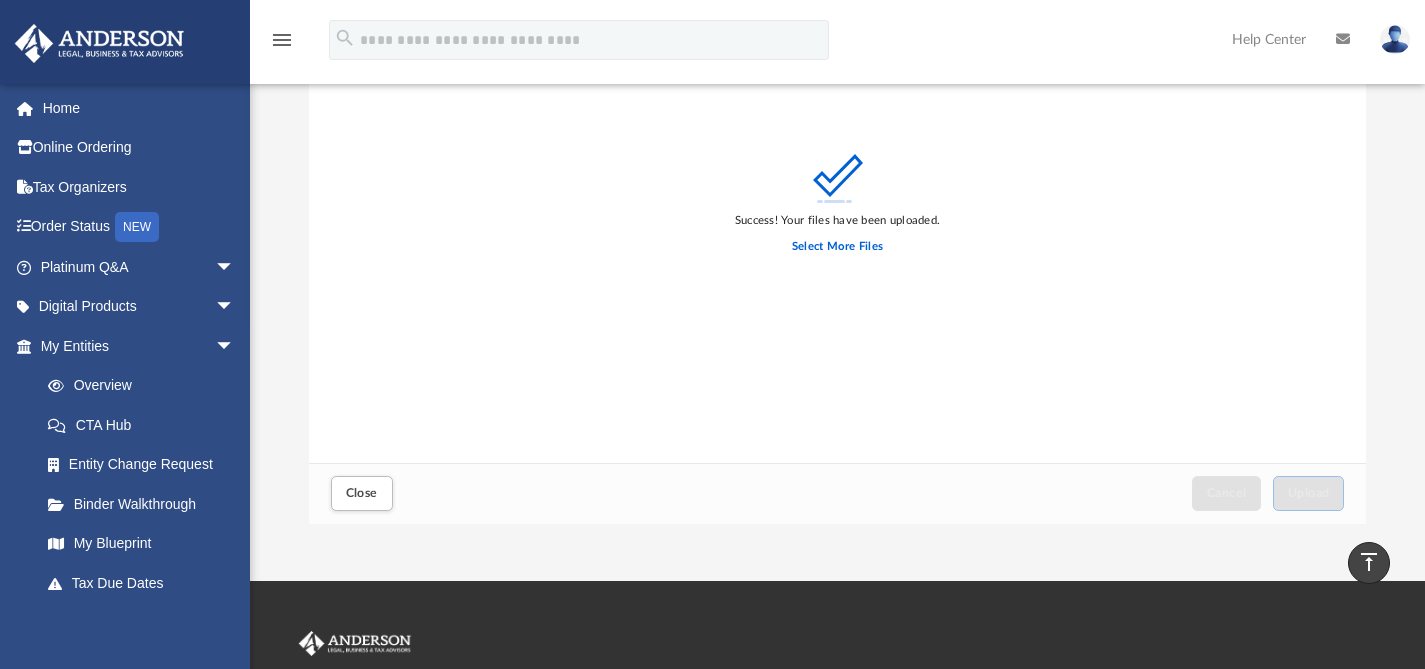 scroll, scrollTop: 230, scrollLeft: 0, axis: vertical 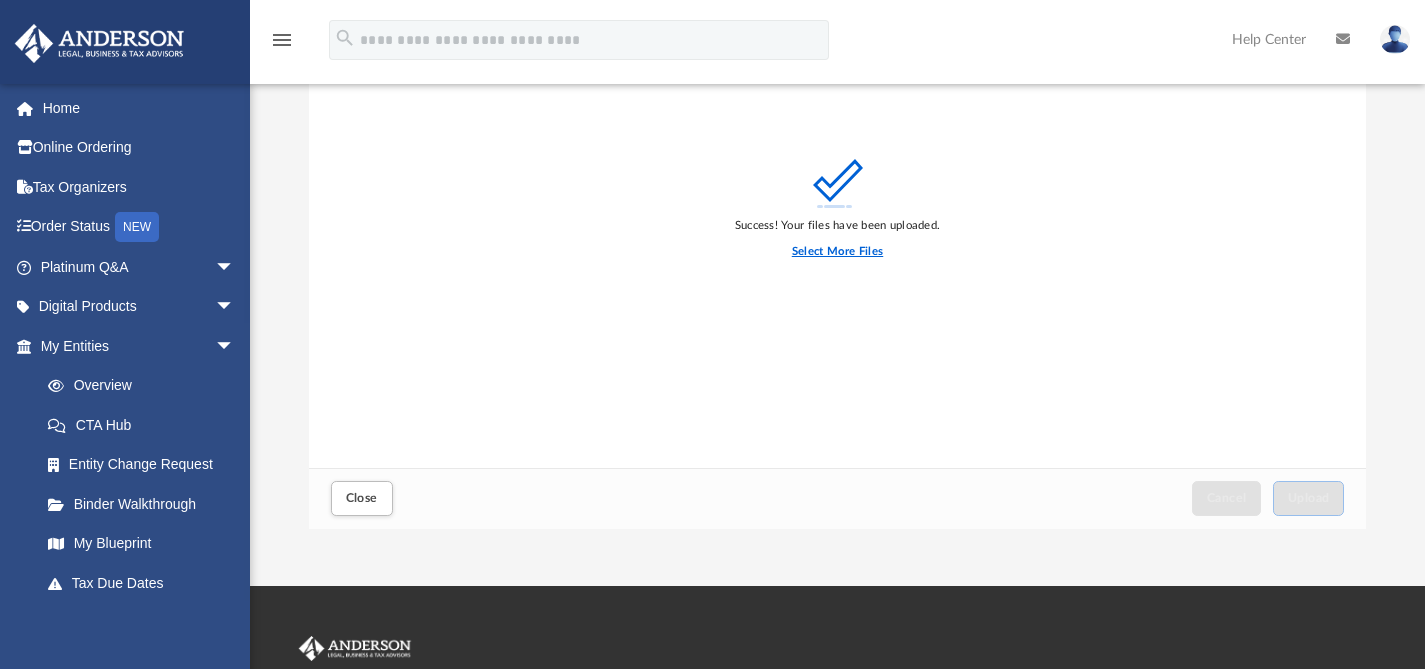 click on "Select More Files" at bounding box center [837, 252] 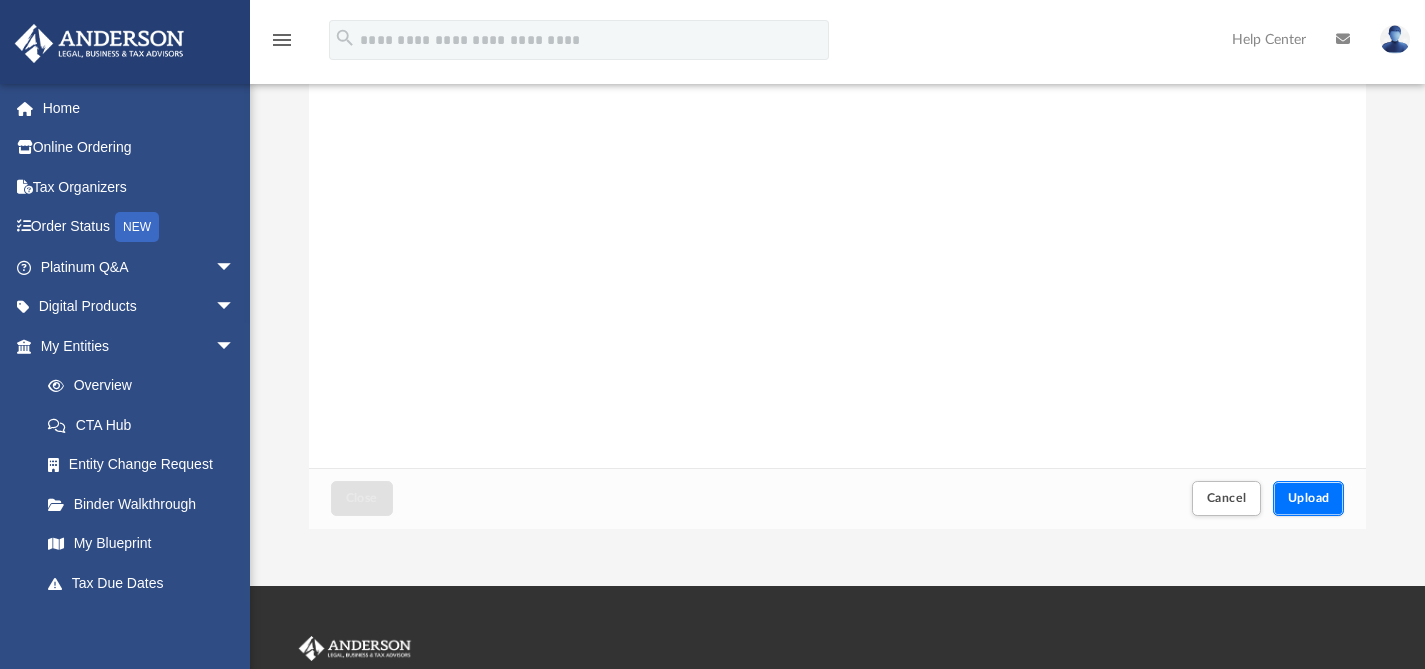 click on "Upload" at bounding box center [1309, 498] 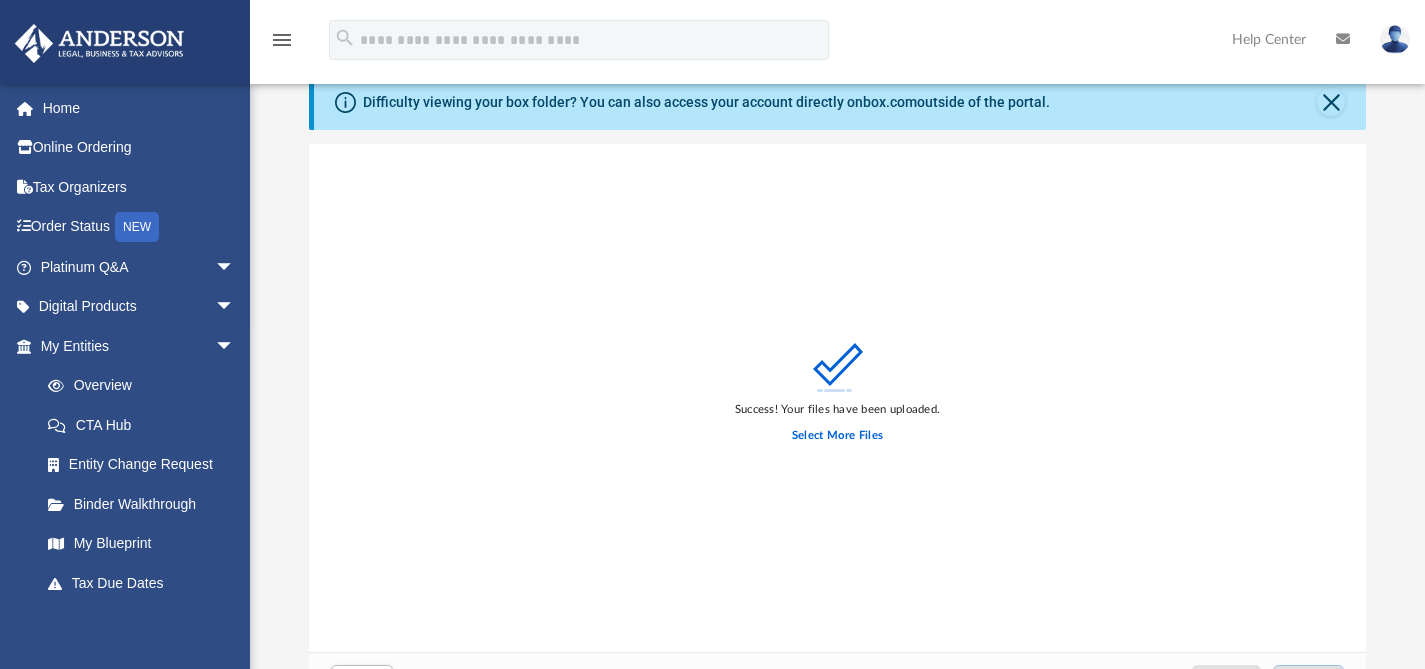 click on "Success! Your files have been uploaded. Select More Files" at bounding box center [838, 398] 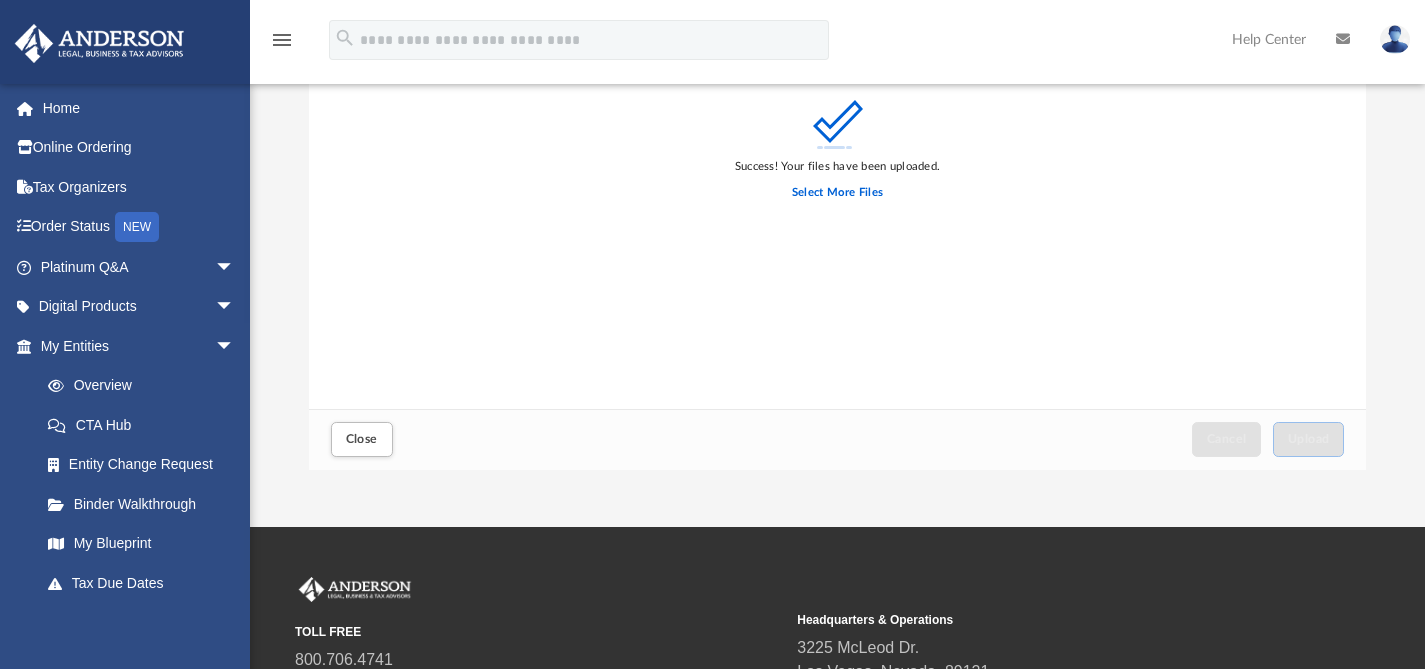 scroll, scrollTop: 293, scrollLeft: 0, axis: vertical 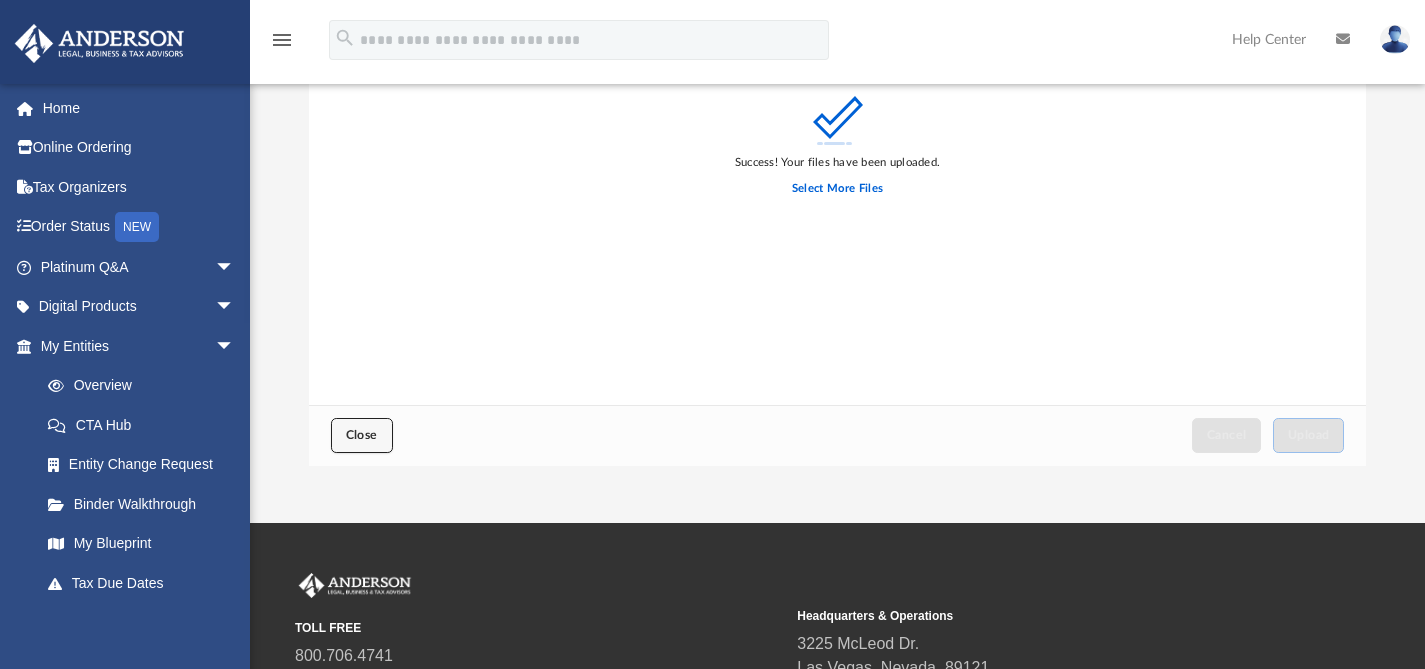 click on "Close" at bounding box center (362, 435) 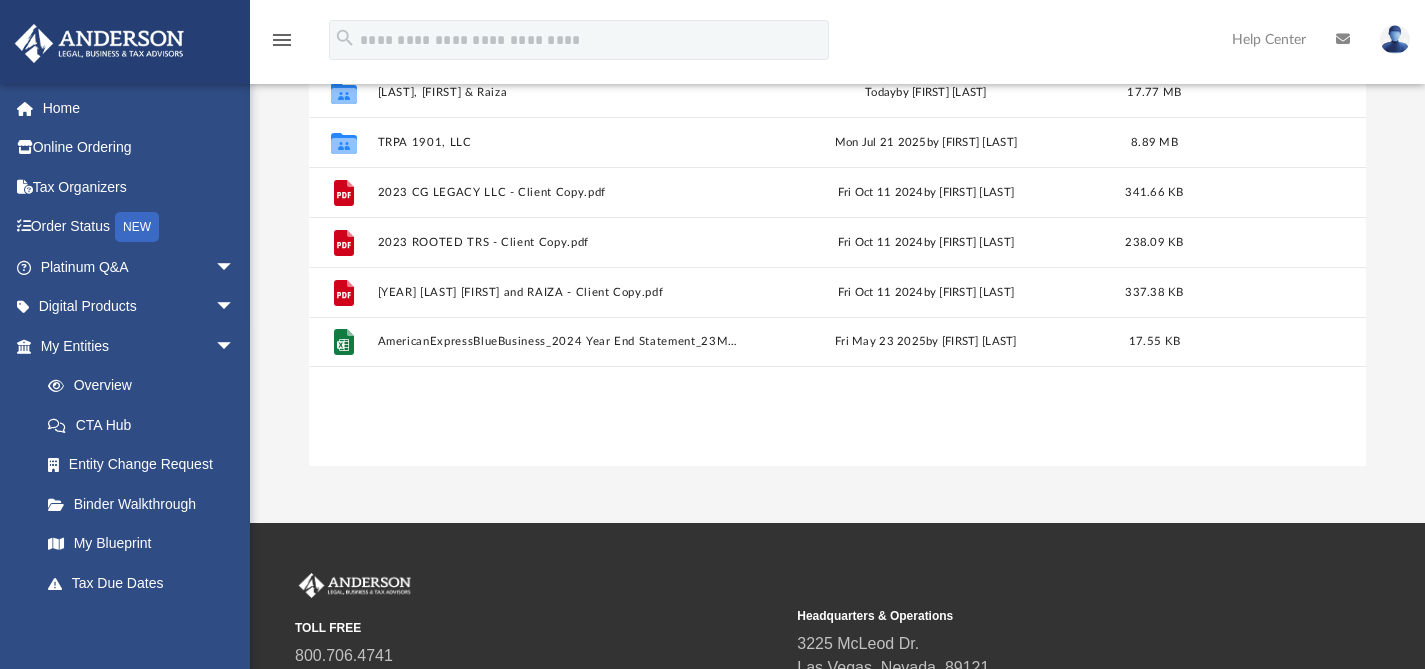 scroll, scrollTop: 268, scrollLeft: 0, axis: vertical 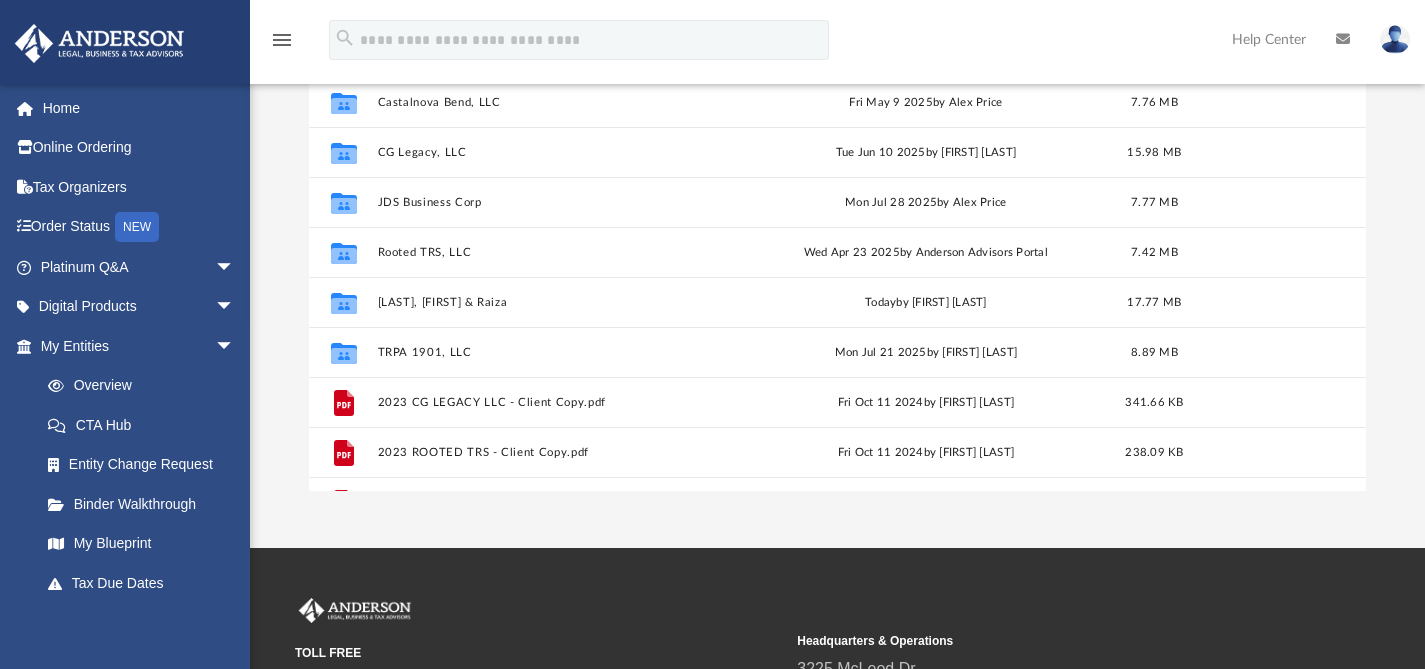 type 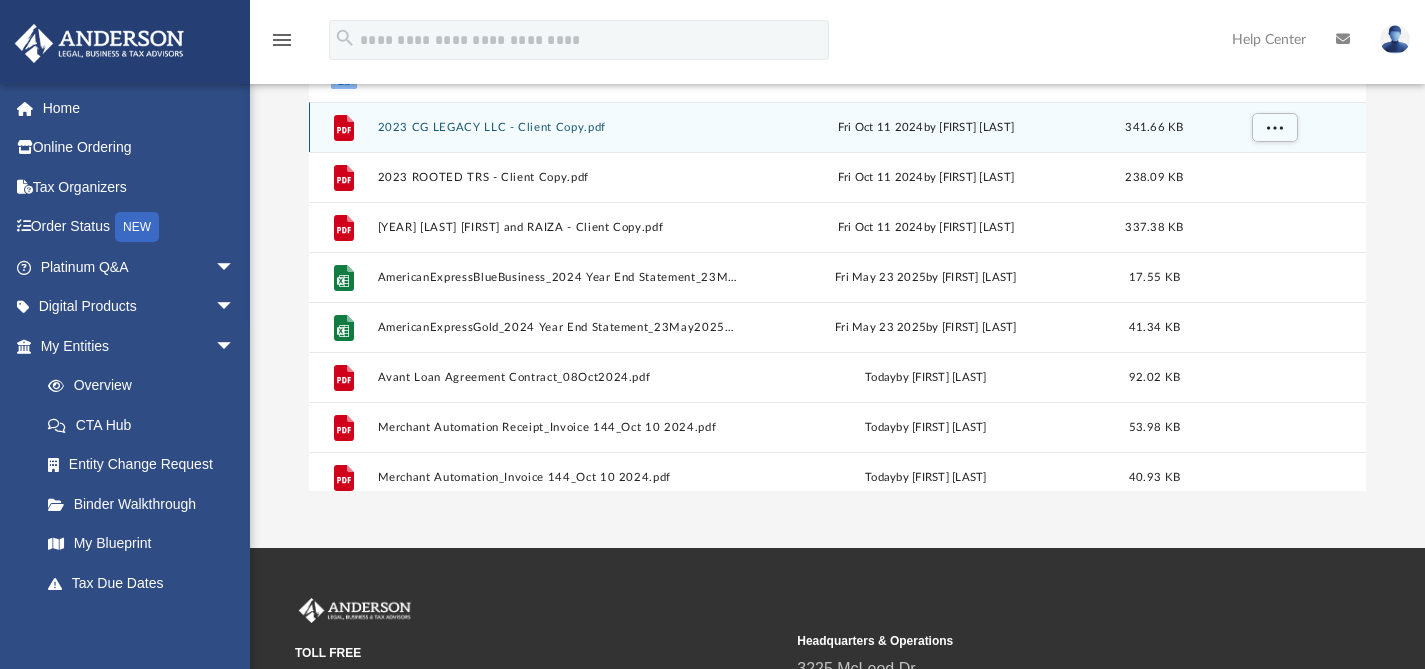scroll, scrollTop: 335, scrollLeft: 0, axis: vertical 